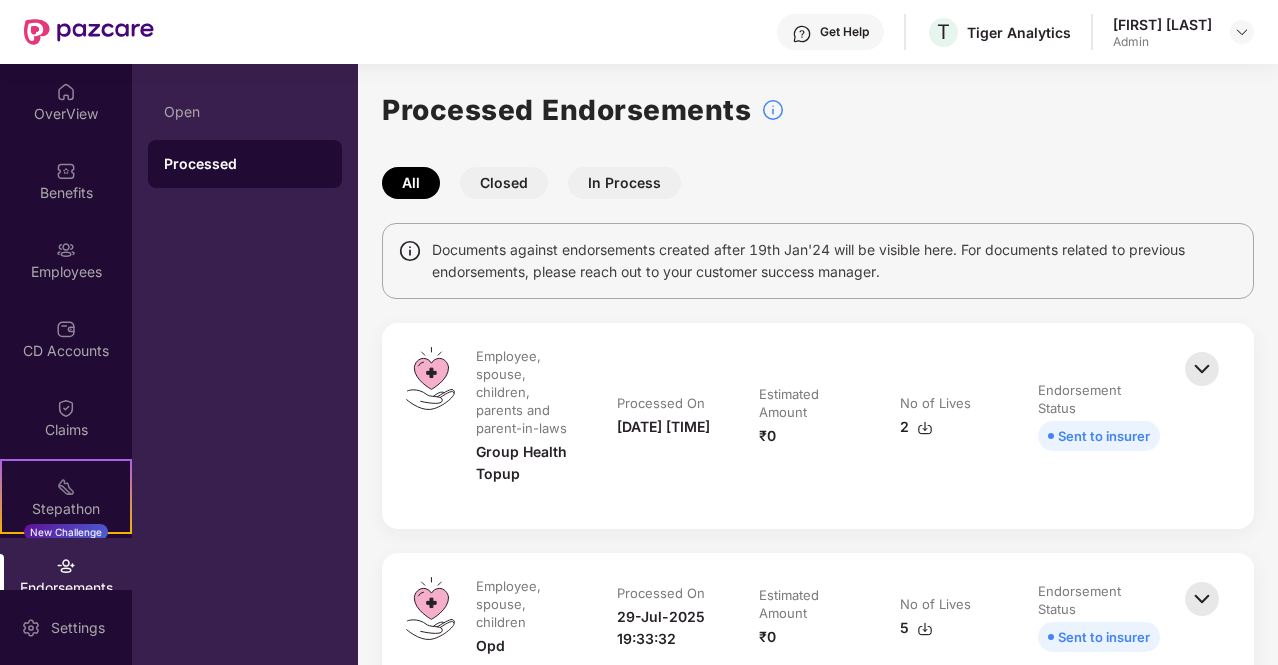 scroll, scrollTop: 0, scrollLeft: 0, axis: both 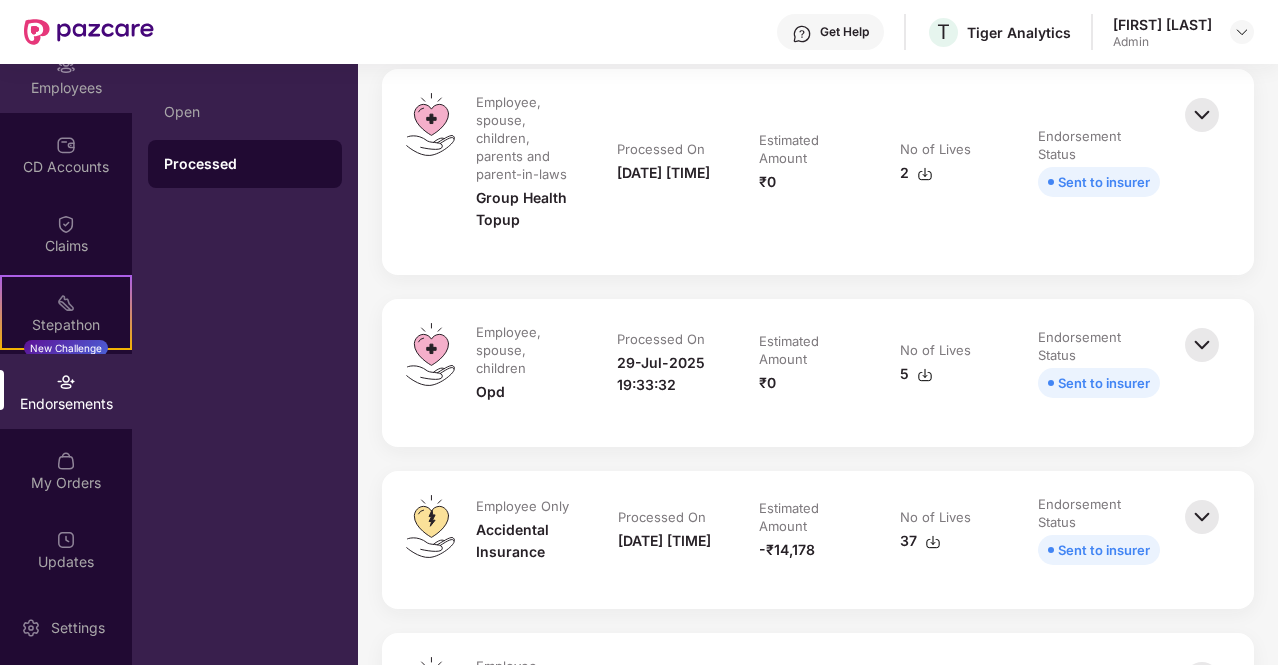 click on "Employees" at bounding box center (66, 88) 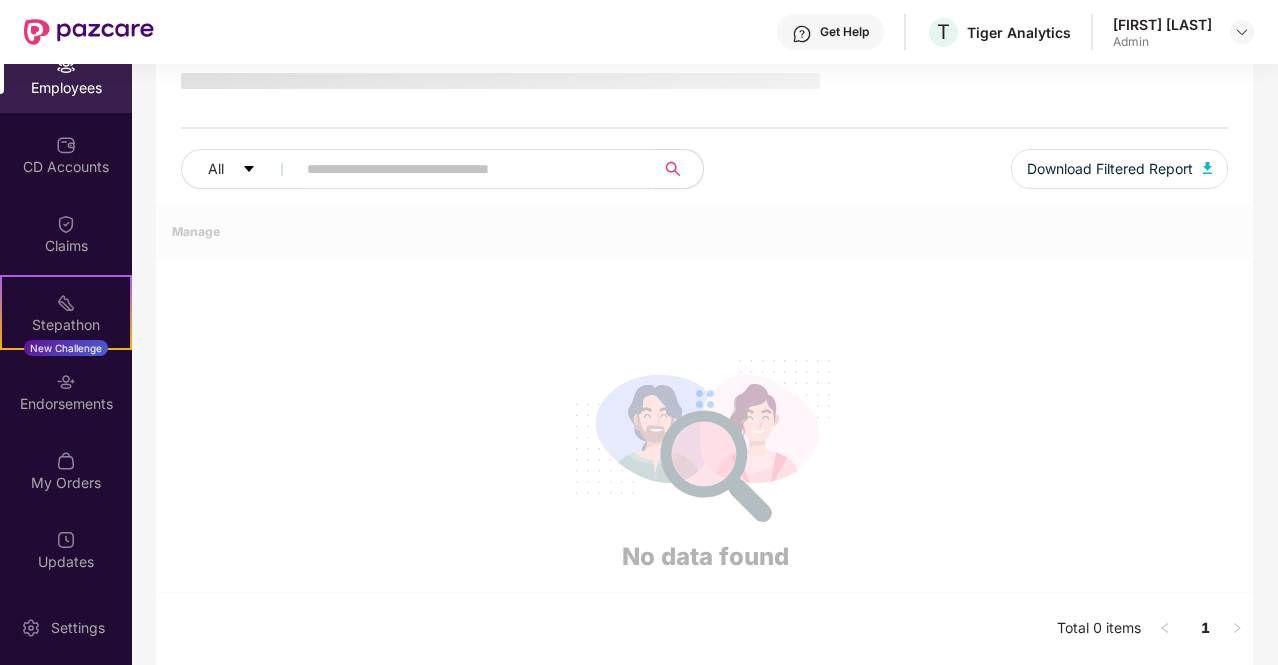 scroll, scrollTop: 180, scrollLeft: 0, axis: vertical 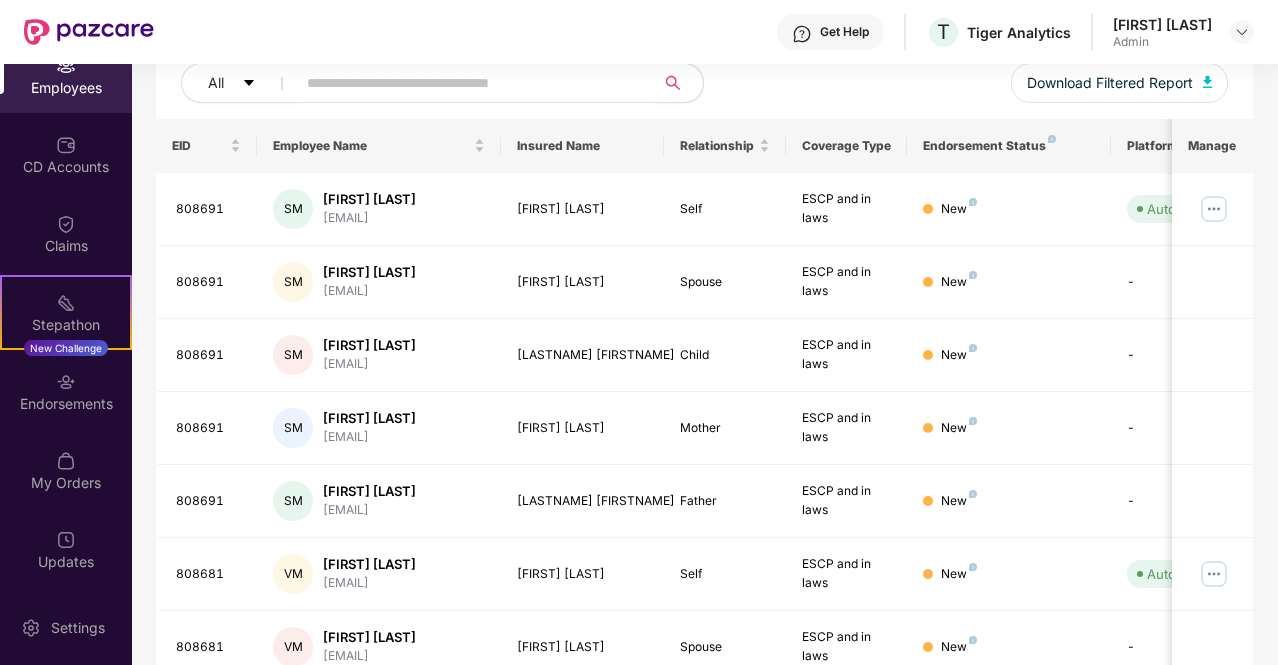 click at bounding box center (467, 83) 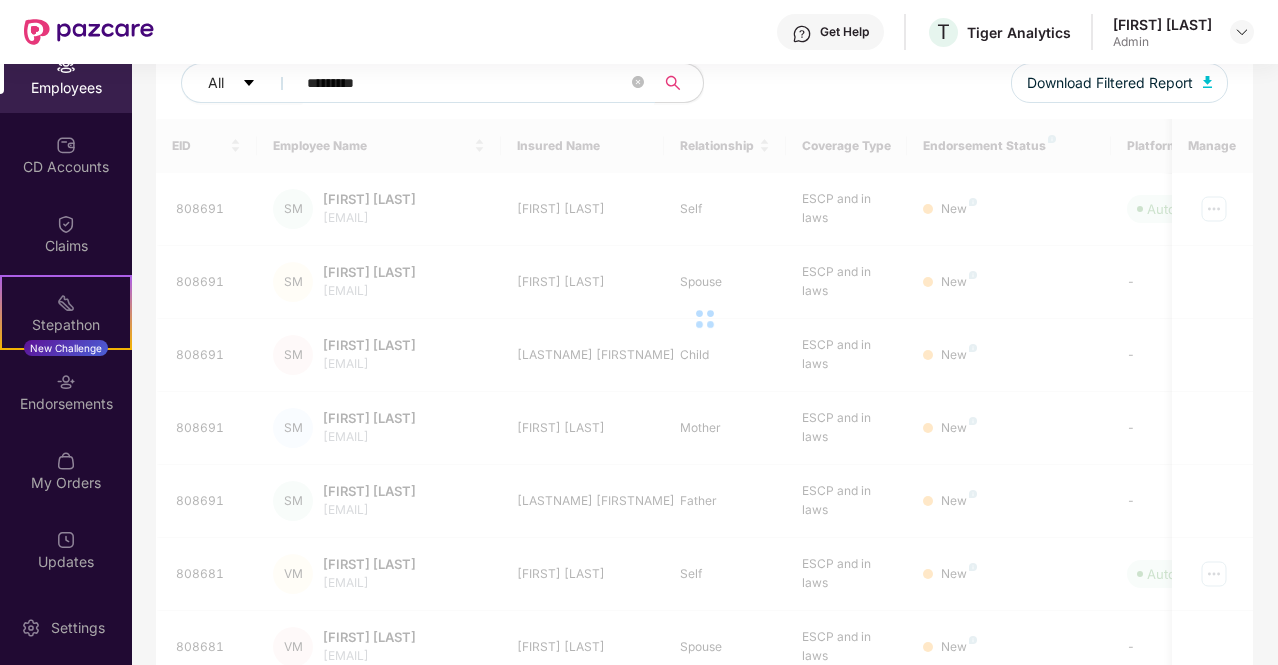 click on "*********" at bounding box center (467, 83) 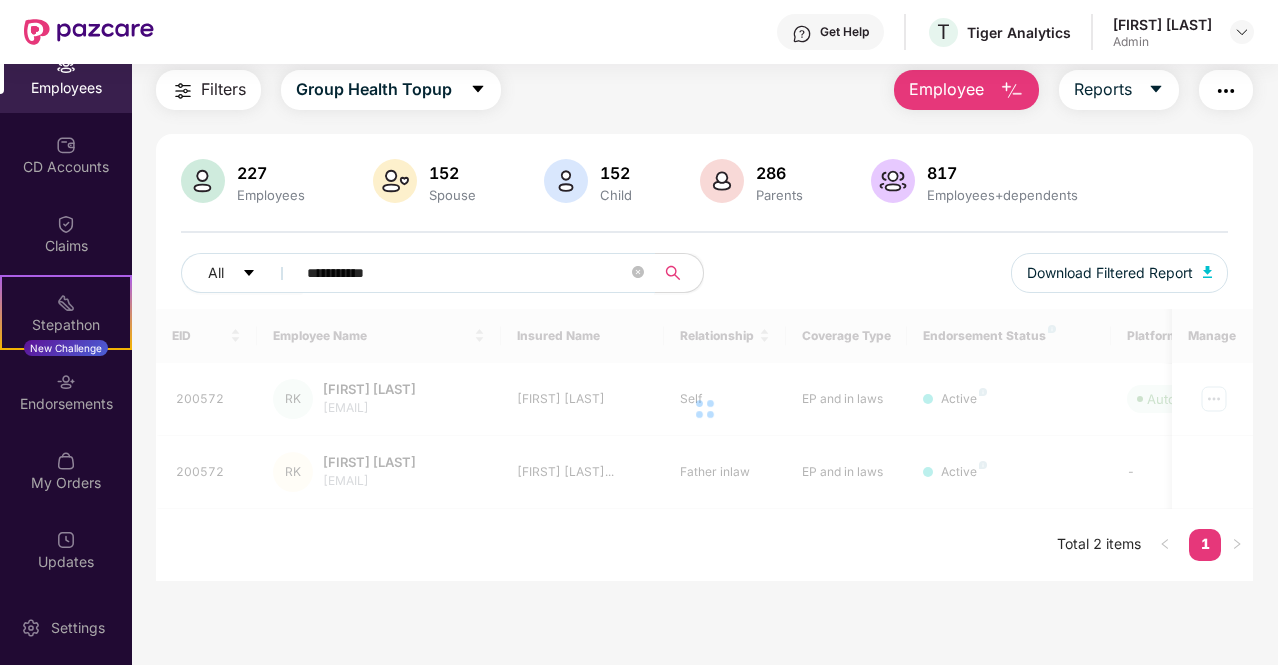 scroll, scrollTop: 166, scrollLeft: 0, axis: vertical 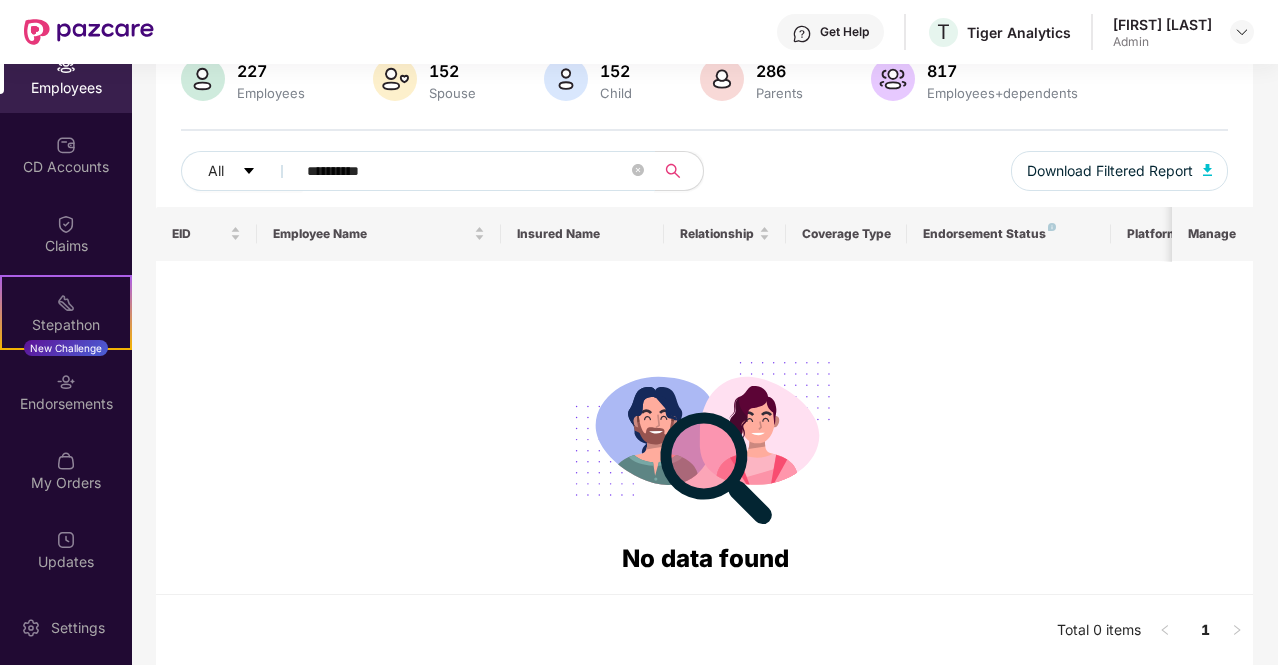 click on "**********" at bounding box center [467, 171] 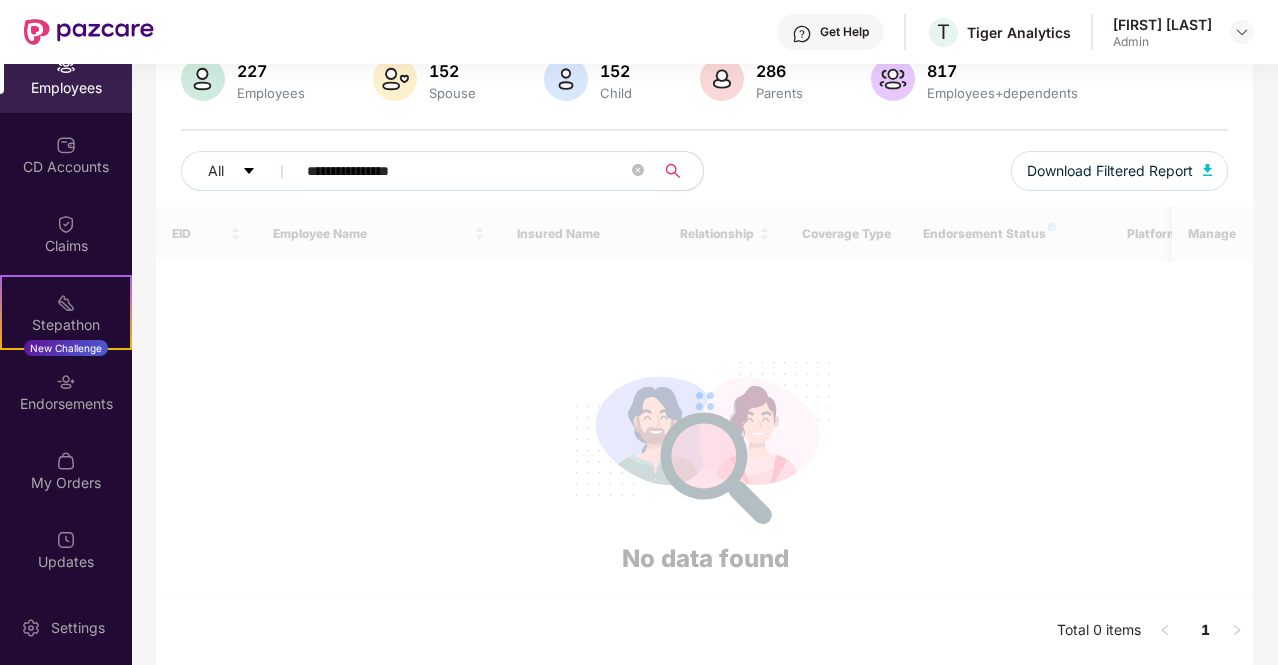 scroll, scrollTop: 64, scrollLeft: 0, axis: vertical 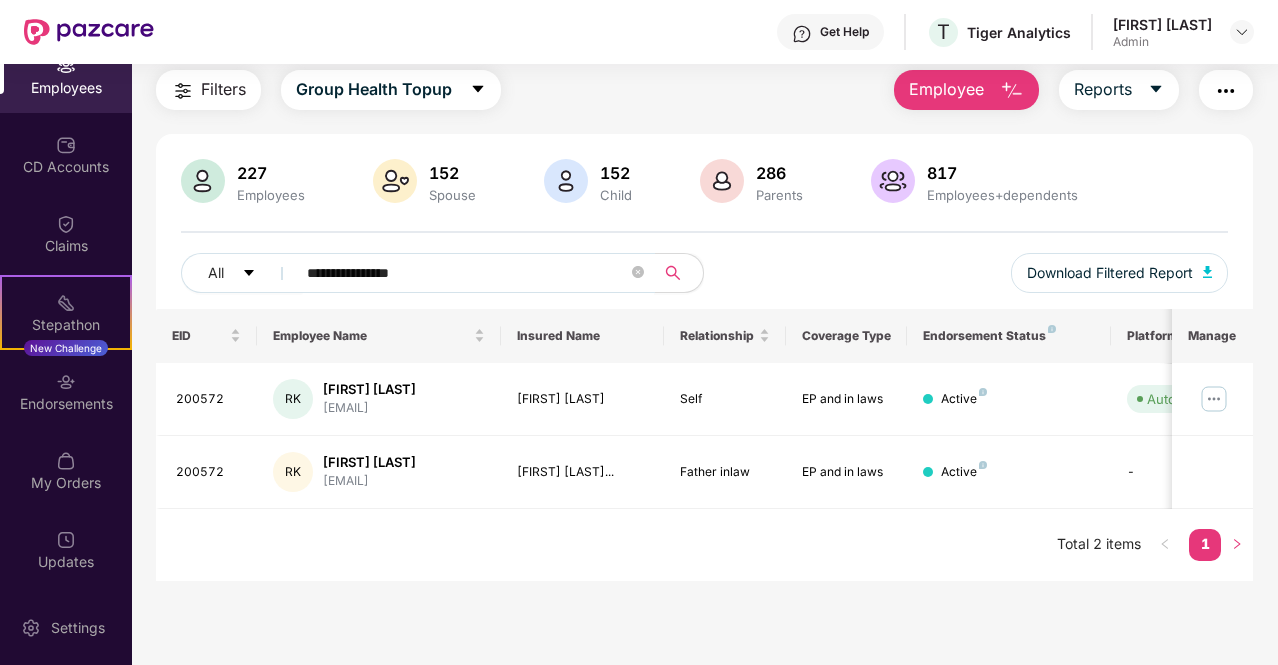 type on "**********" 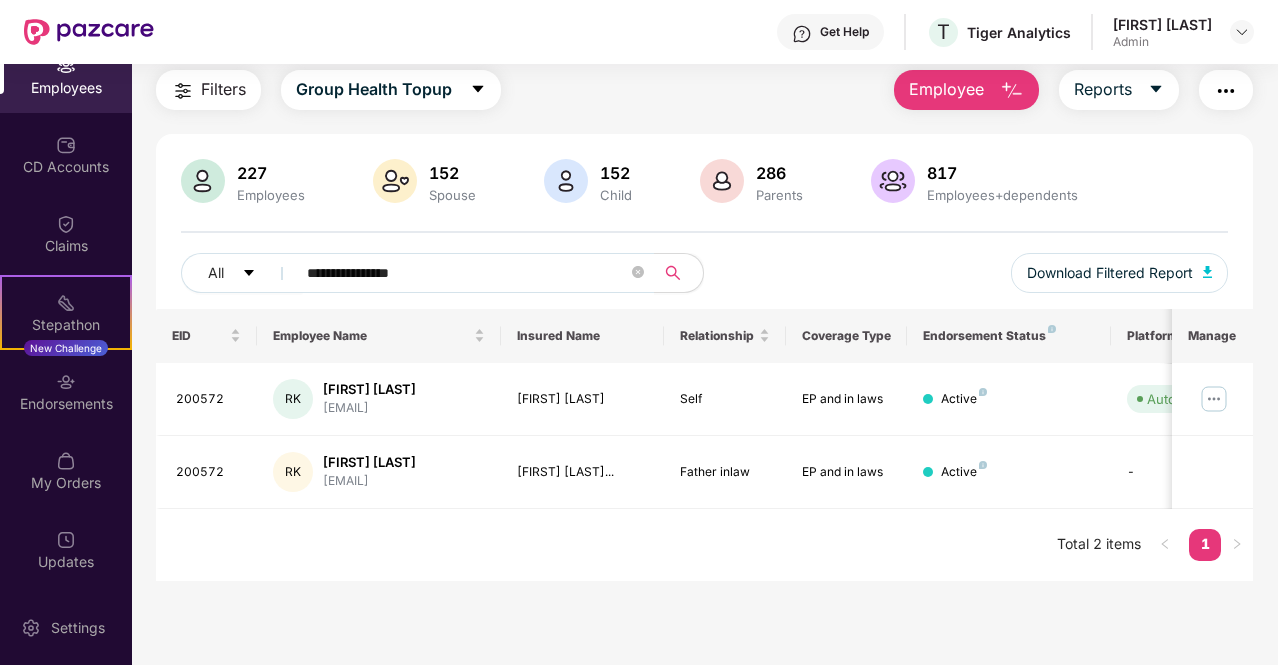 click on "Endorsement Status" at bounding box center [1008, 336] 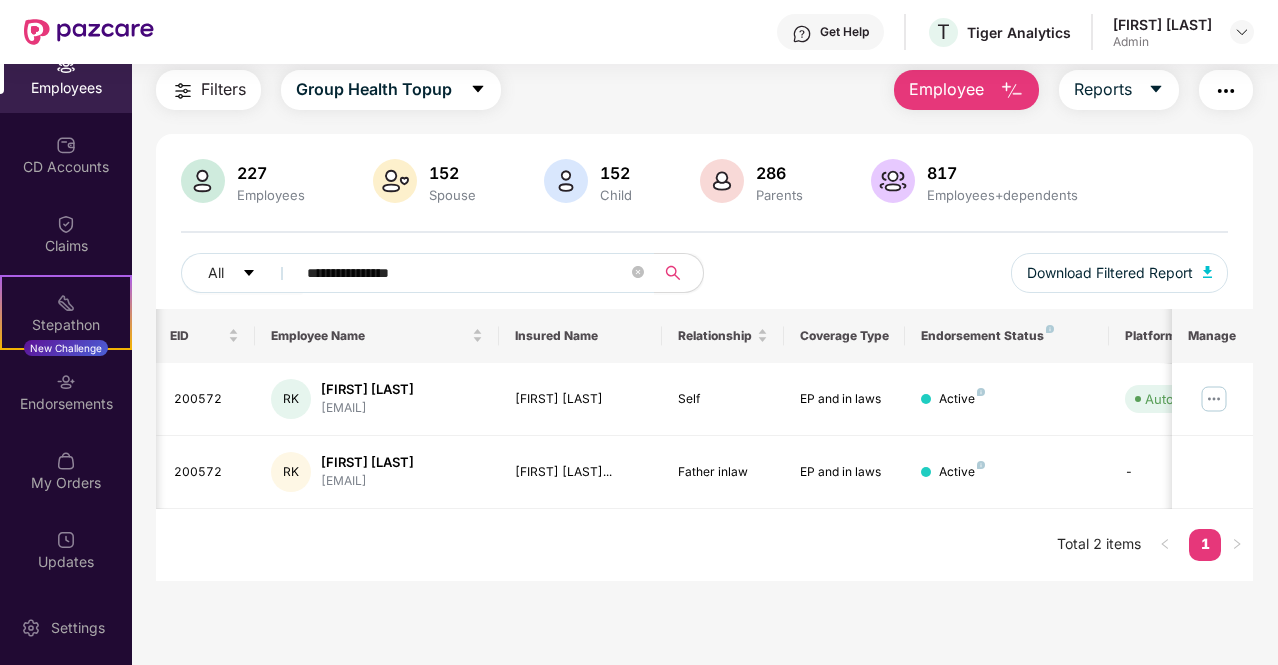 scroll, scrollTop: 0, scrollLeft: 0, axis: both 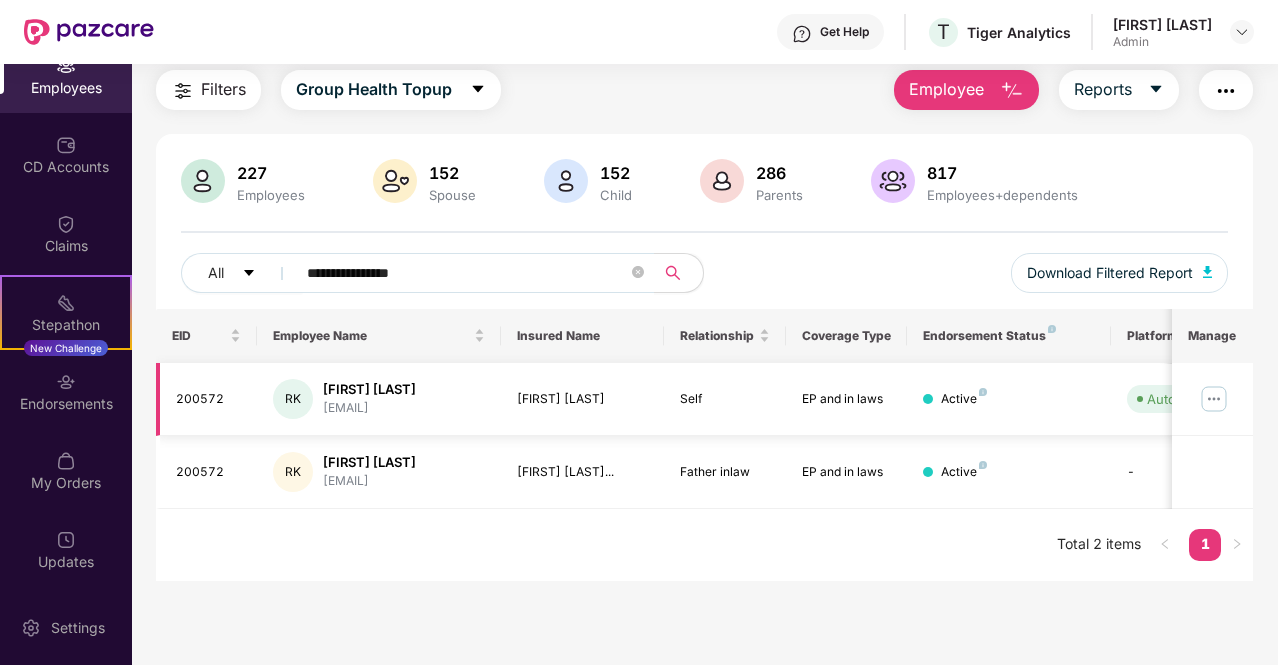 click at bounding box center [1214, 399] 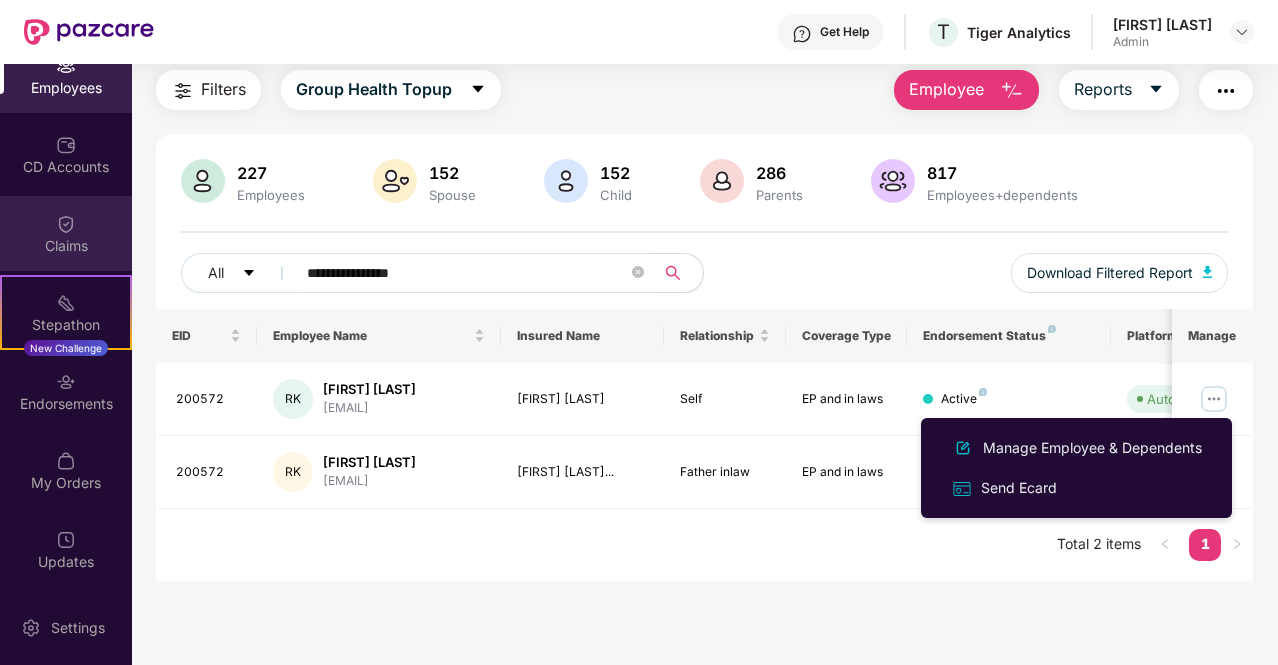 click on "Claims" at bounding box center (66, 246) 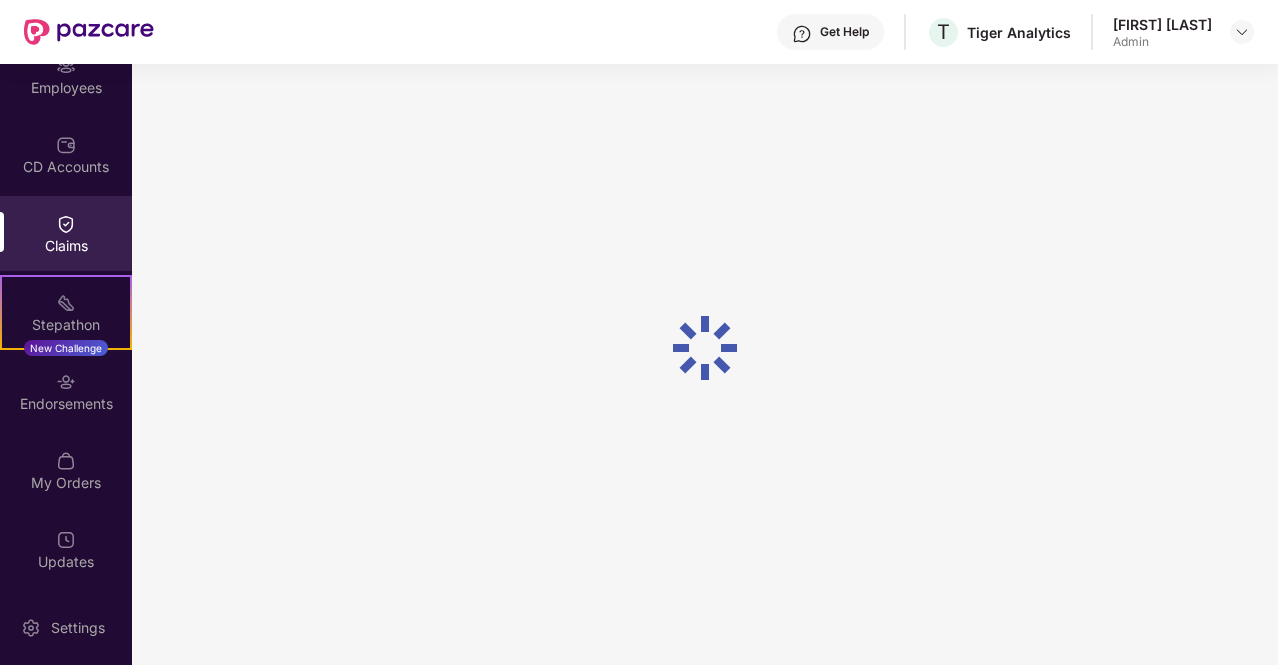 scroll, scrollTop: 0, scrollLeft: 0, axis: both 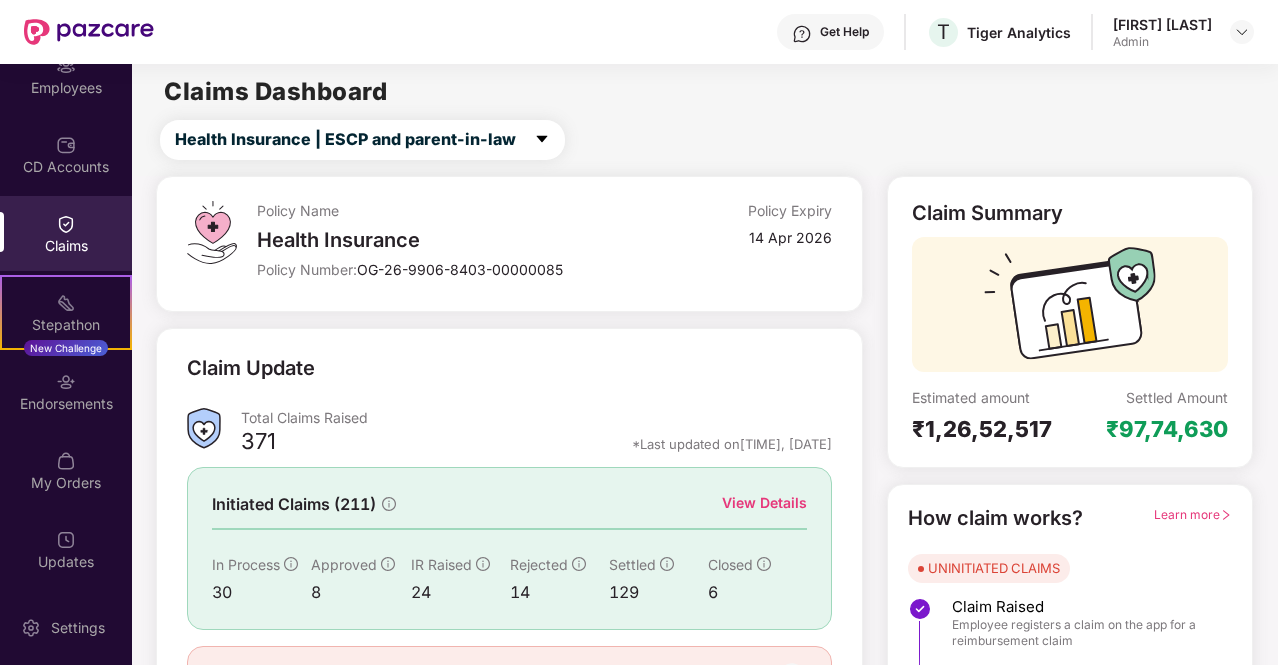 click on "Health Insurance | ESCP and parent-in-law" at bounding box center (708, 140) 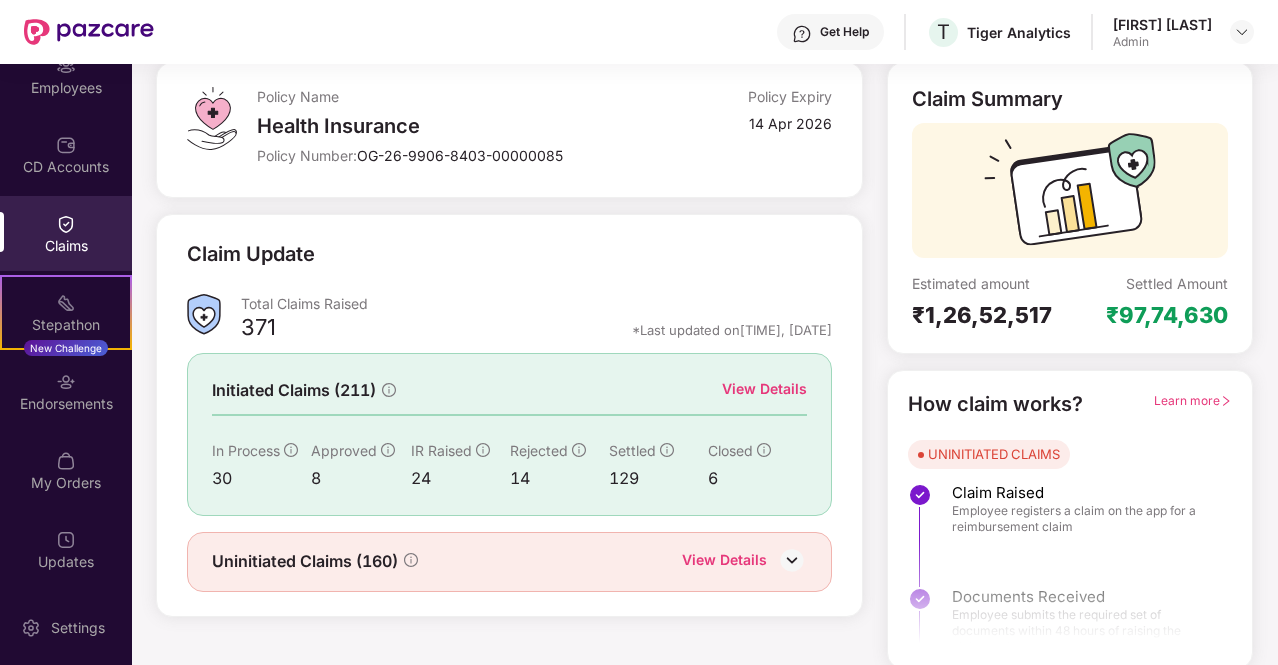 scroll, scrollTop: 116, scrollLeft: 0, axis: vertical 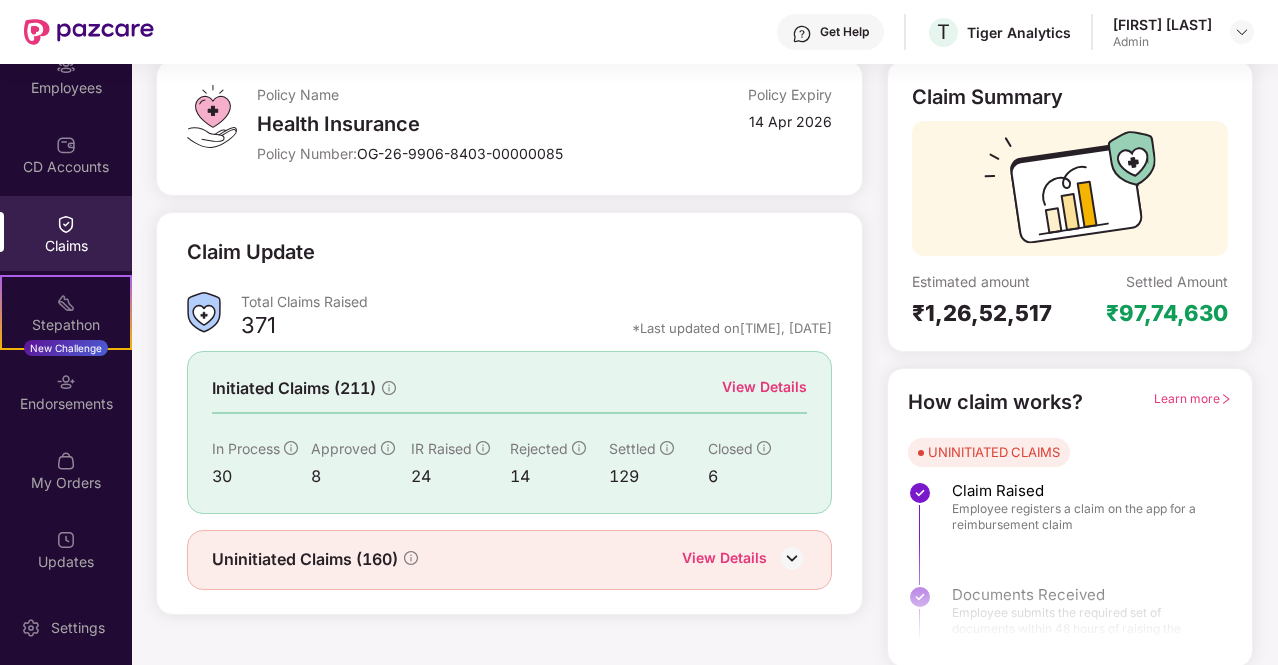 click on "View Details" at bounding box center [764, 387] 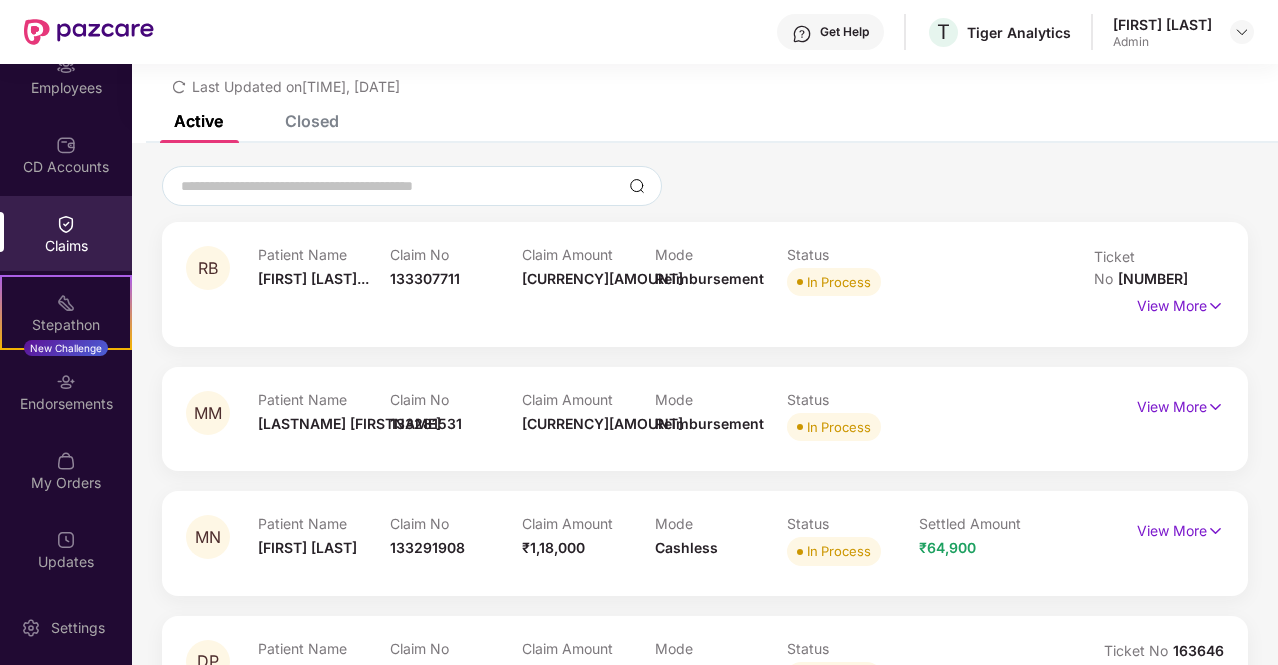 scroll, scrollTop: 116, scrollLeft: 0, axis: vertical 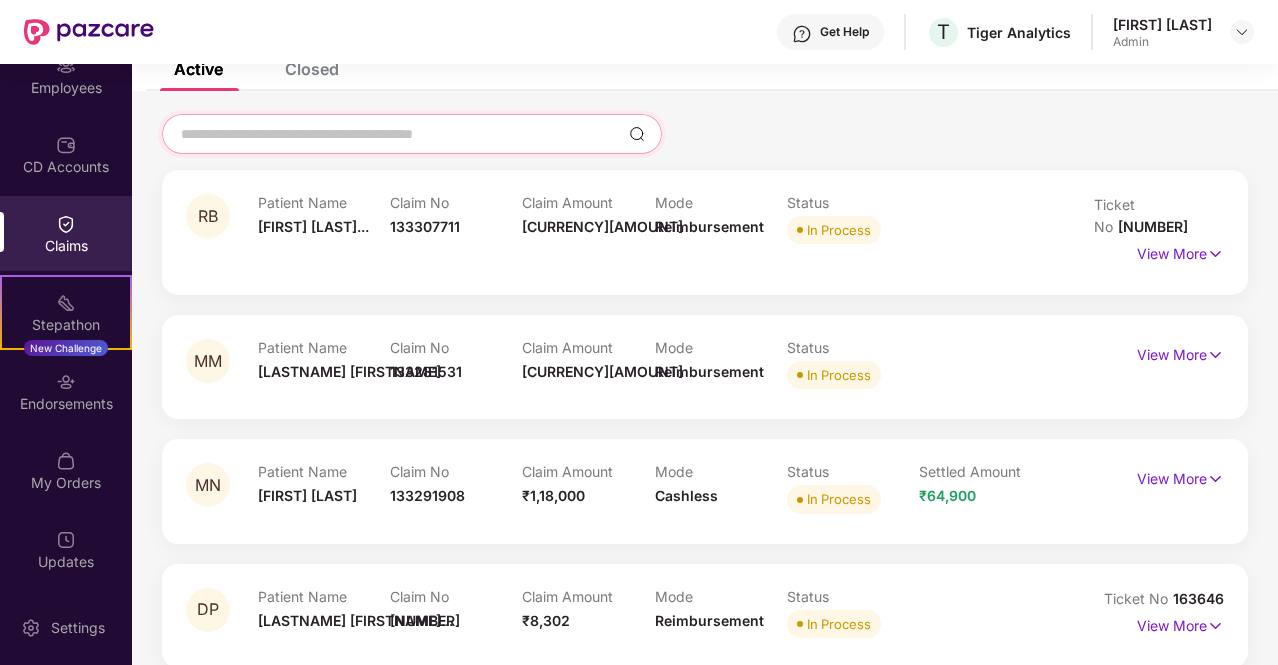 click at bounding box center [400, 134] 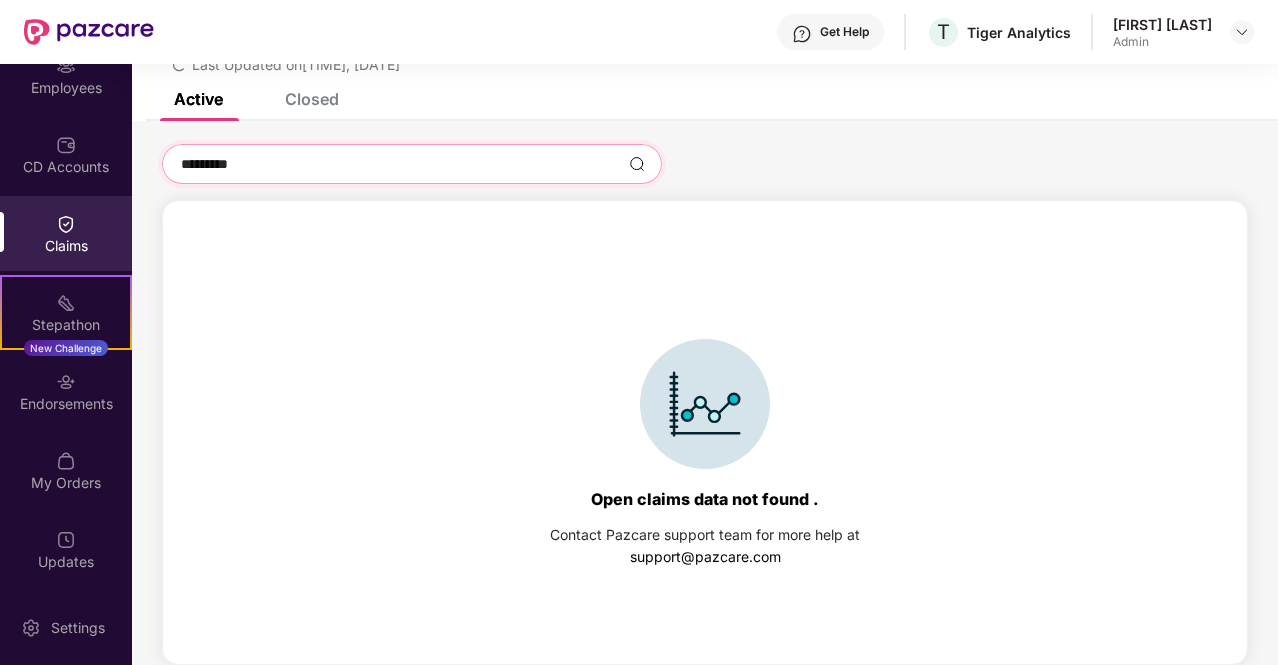 scroll, scrollTop: 86, scrollLeft: 0, axis: vertical 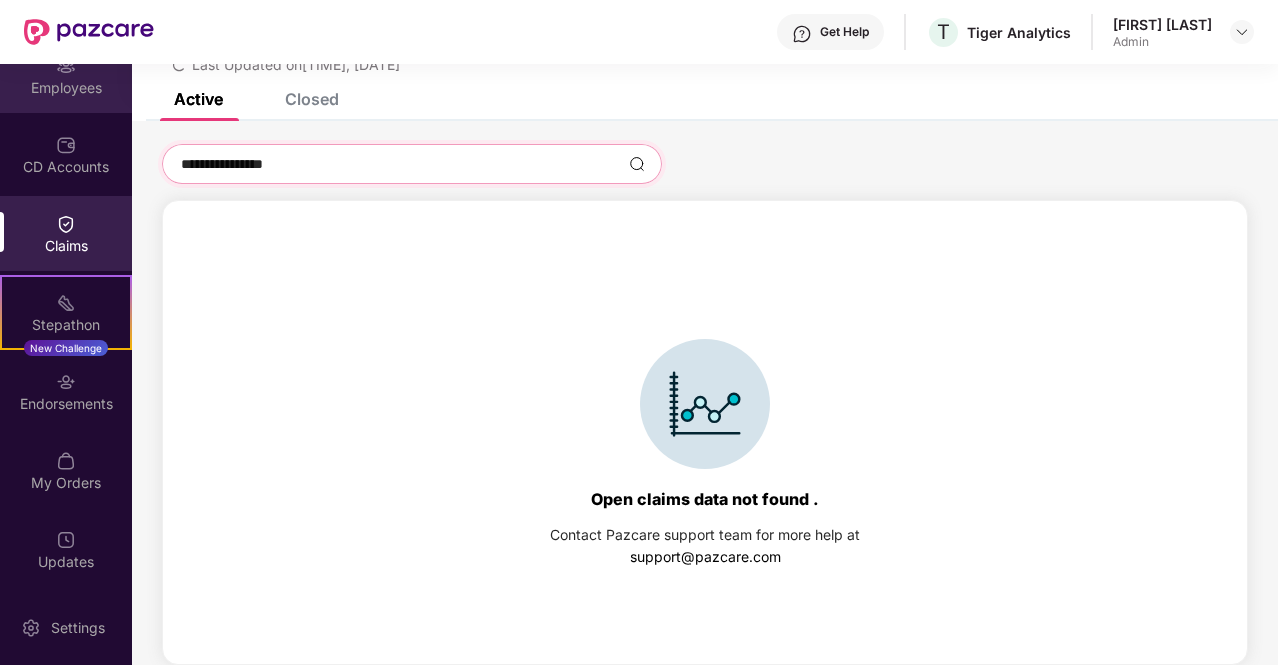type on "**********" 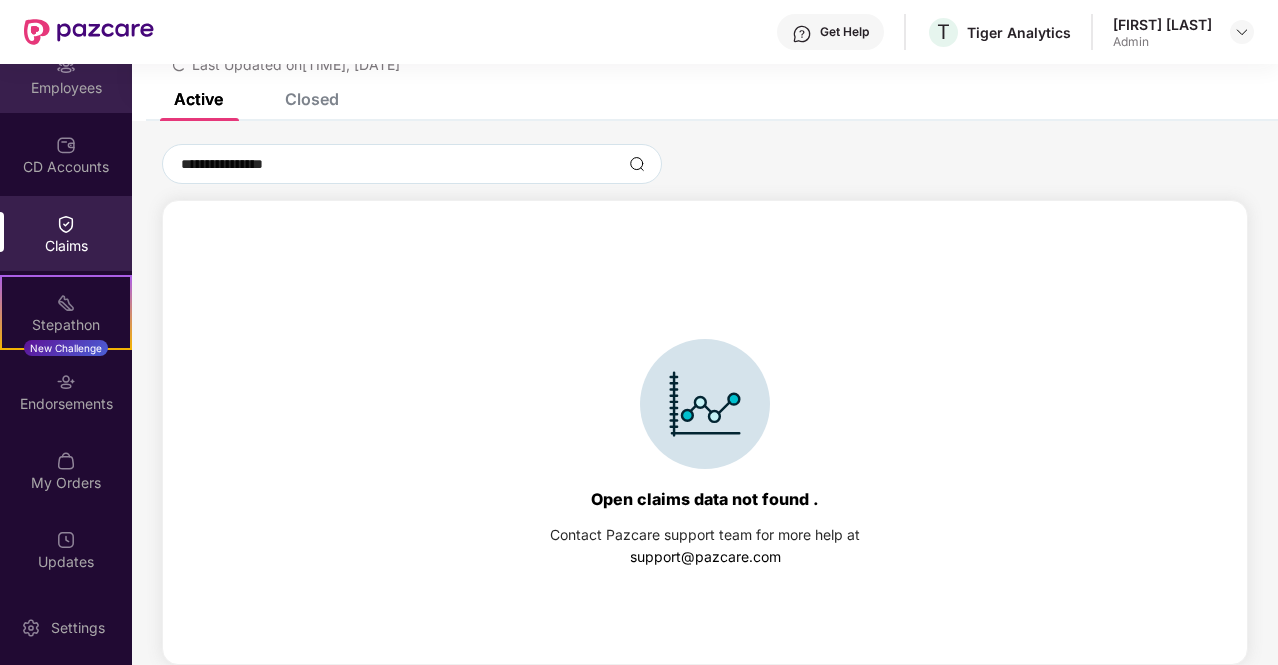 click on "Employees" at bounding box center (66, 88) 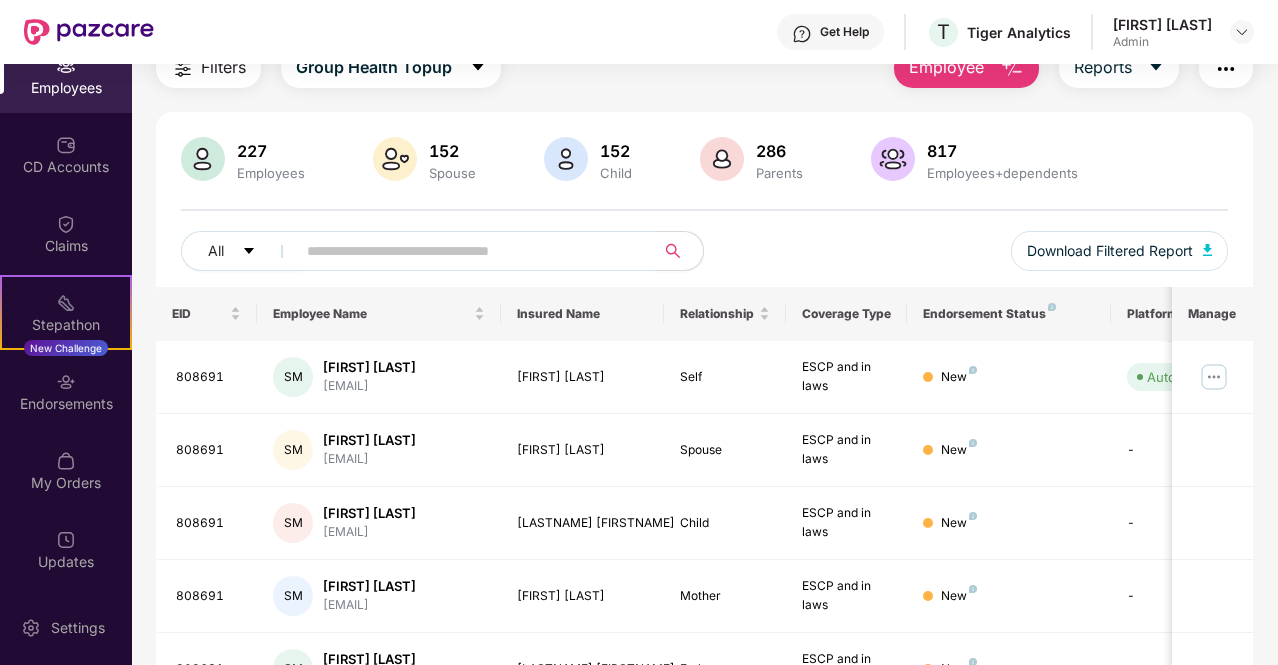click at bounding box center [467, 251] 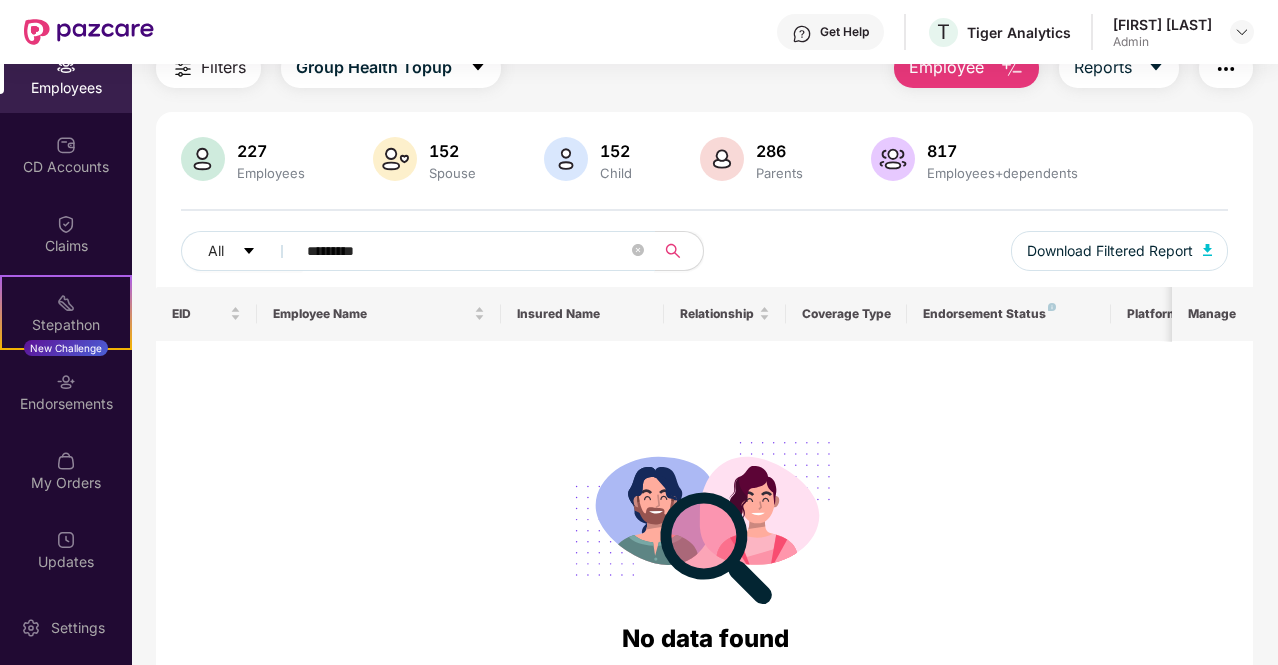 scroll, scrollTop: 64, scrollLeft: 0, axis: vertical 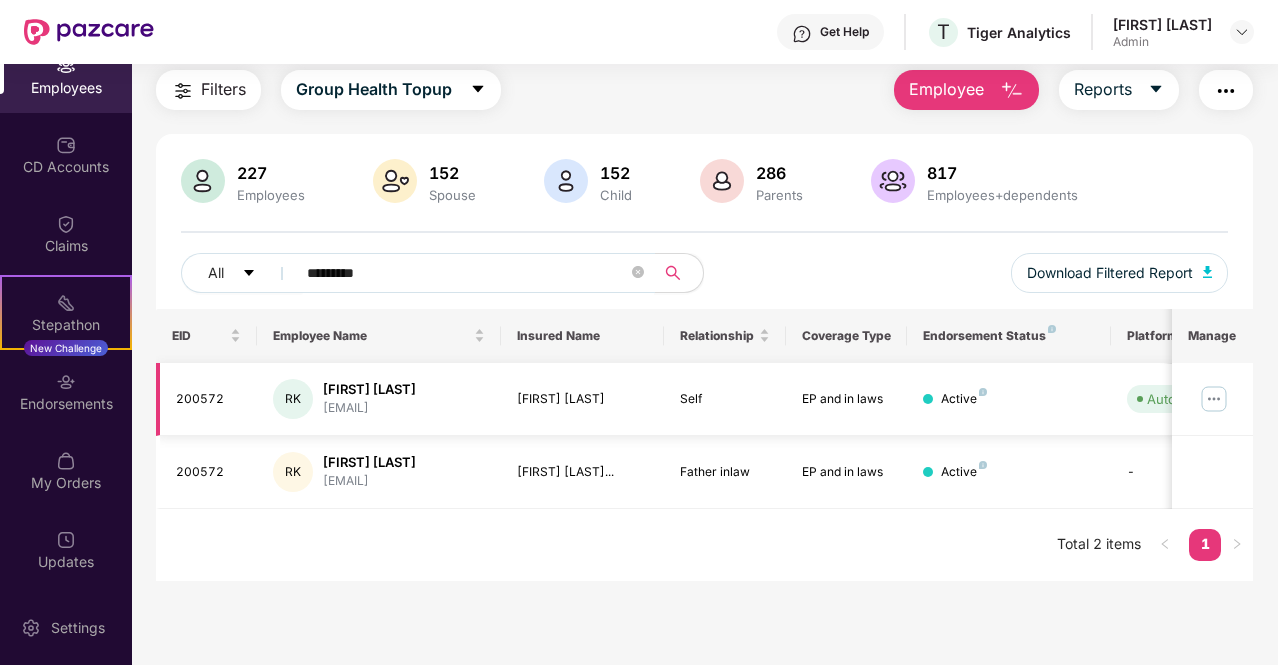 type on "*********" 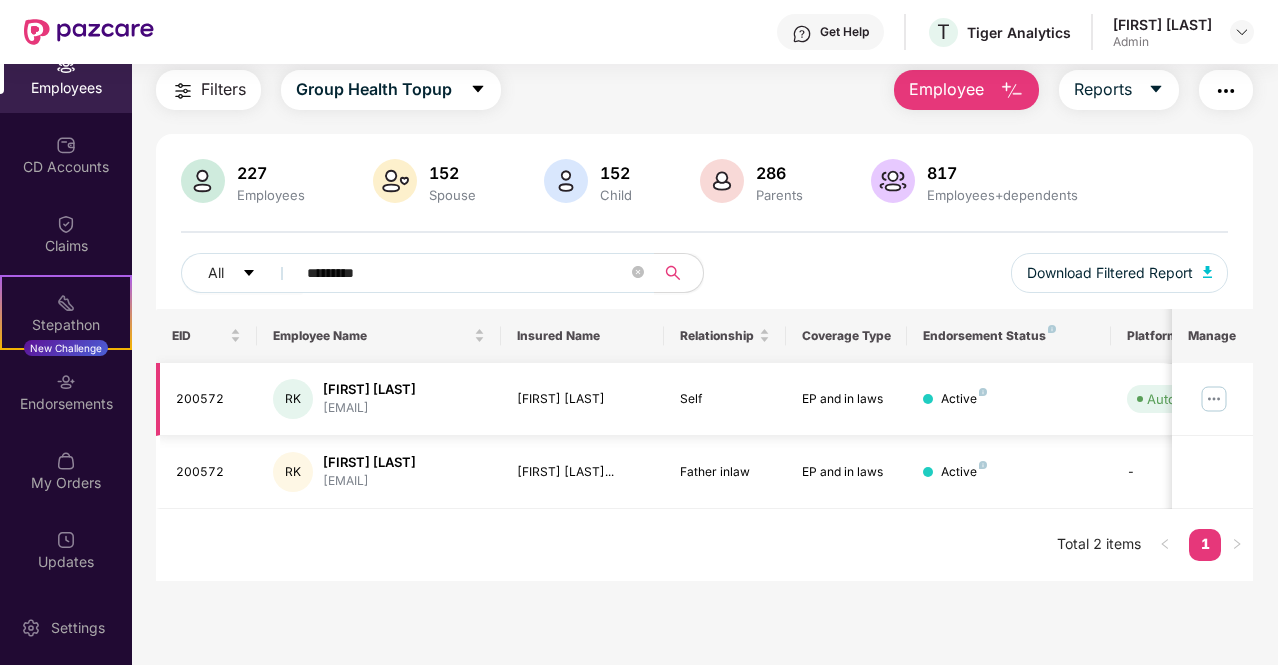 click on "200572" at bounding box center [209, 399] 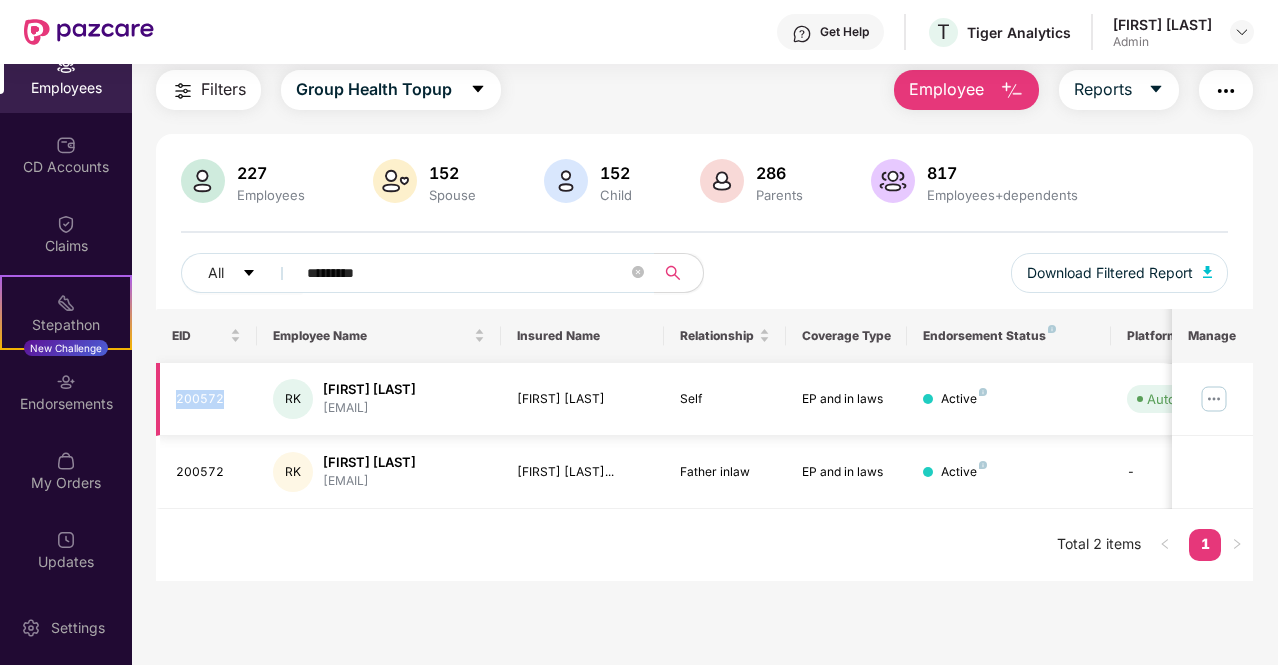 click on "200572" at bounding box center (209, 399) 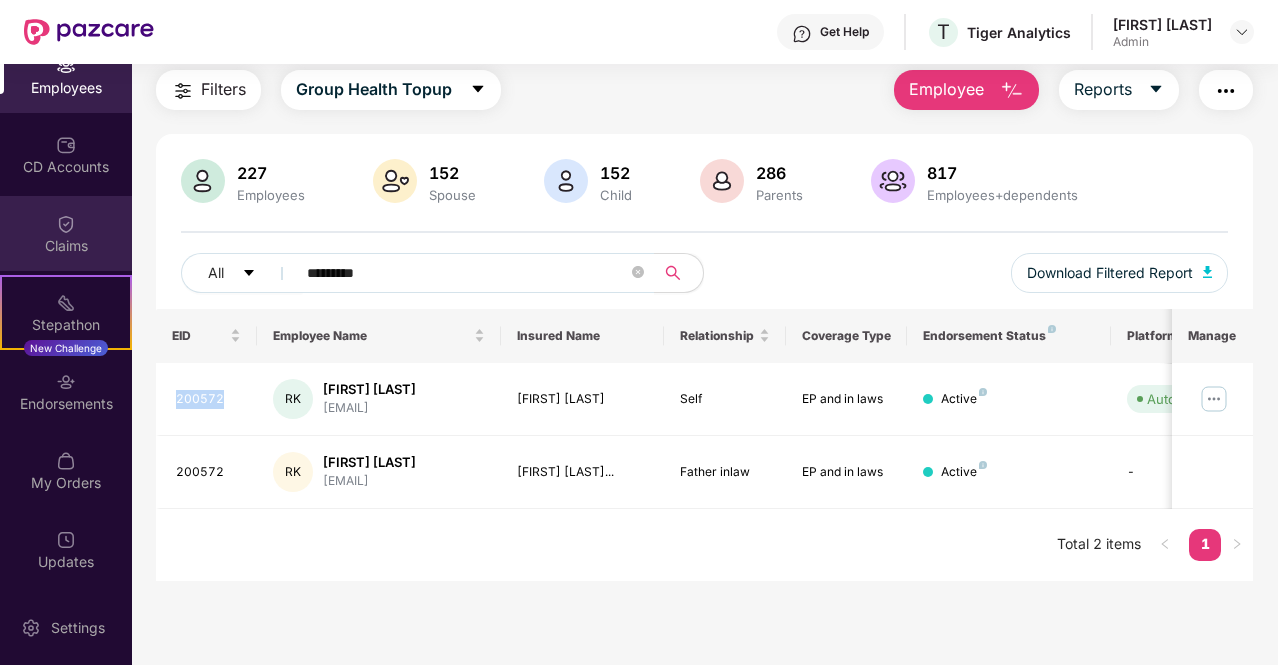 click at bounding box center (66, 224) 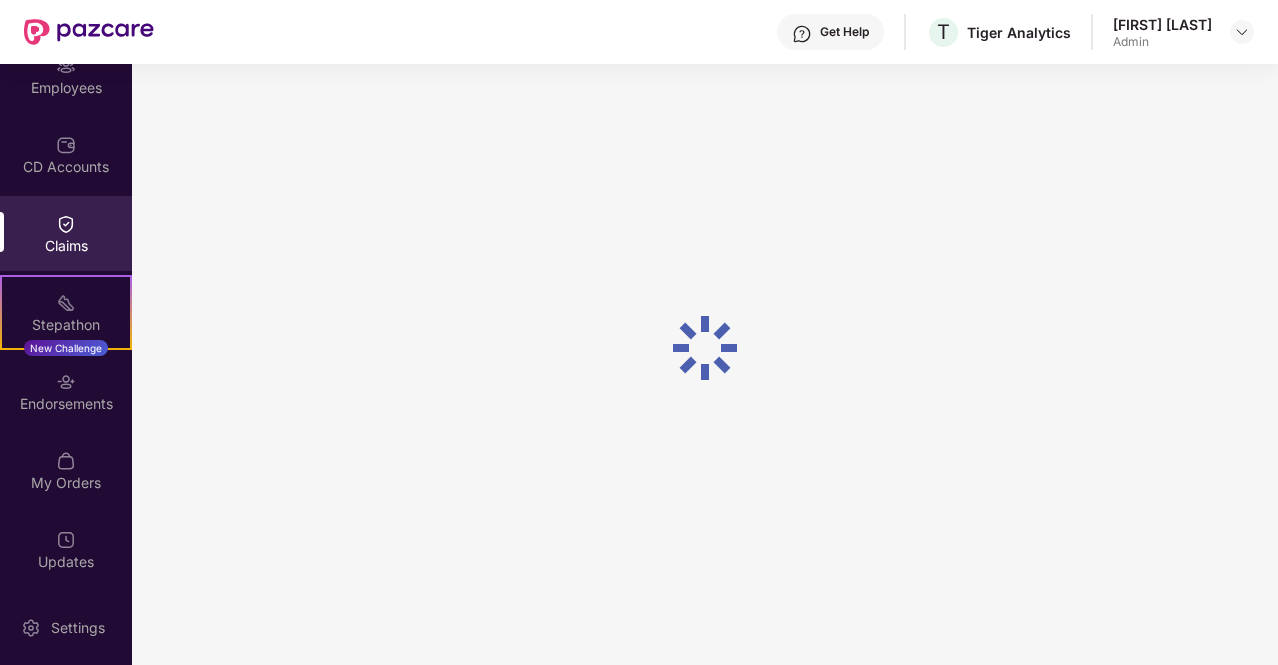 scroll, scrollTop: 0, scrollLeft: 0, axis: both 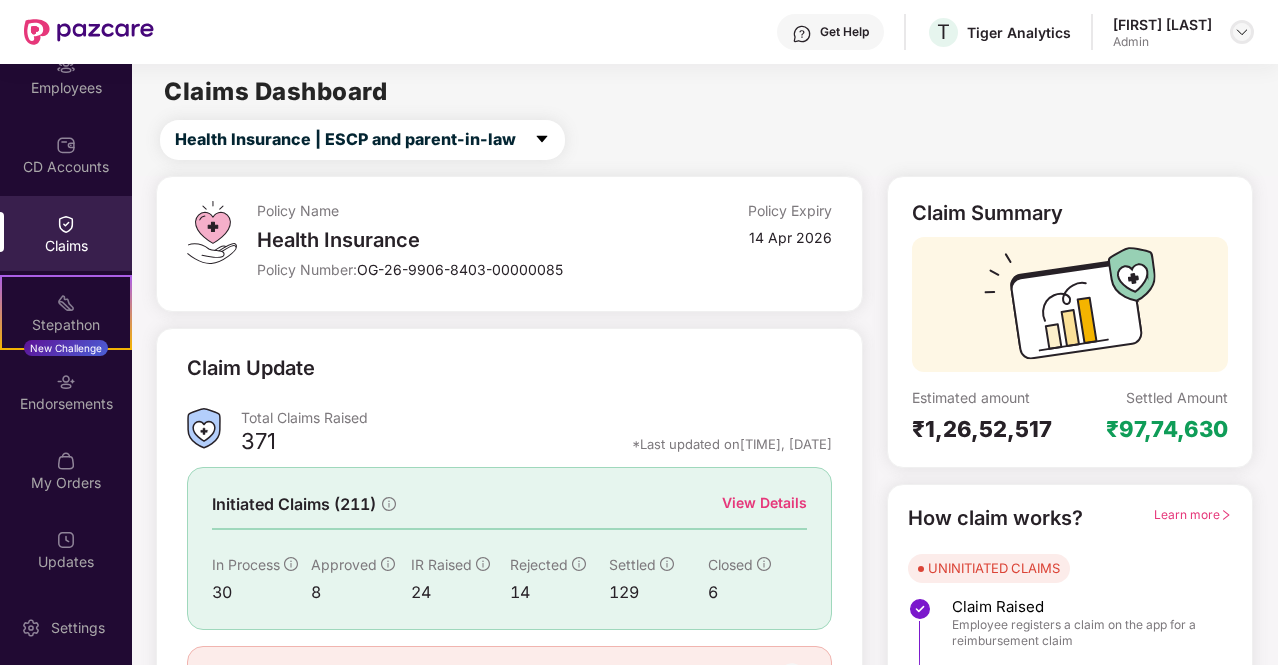 click at bounding box center [1242, 32] 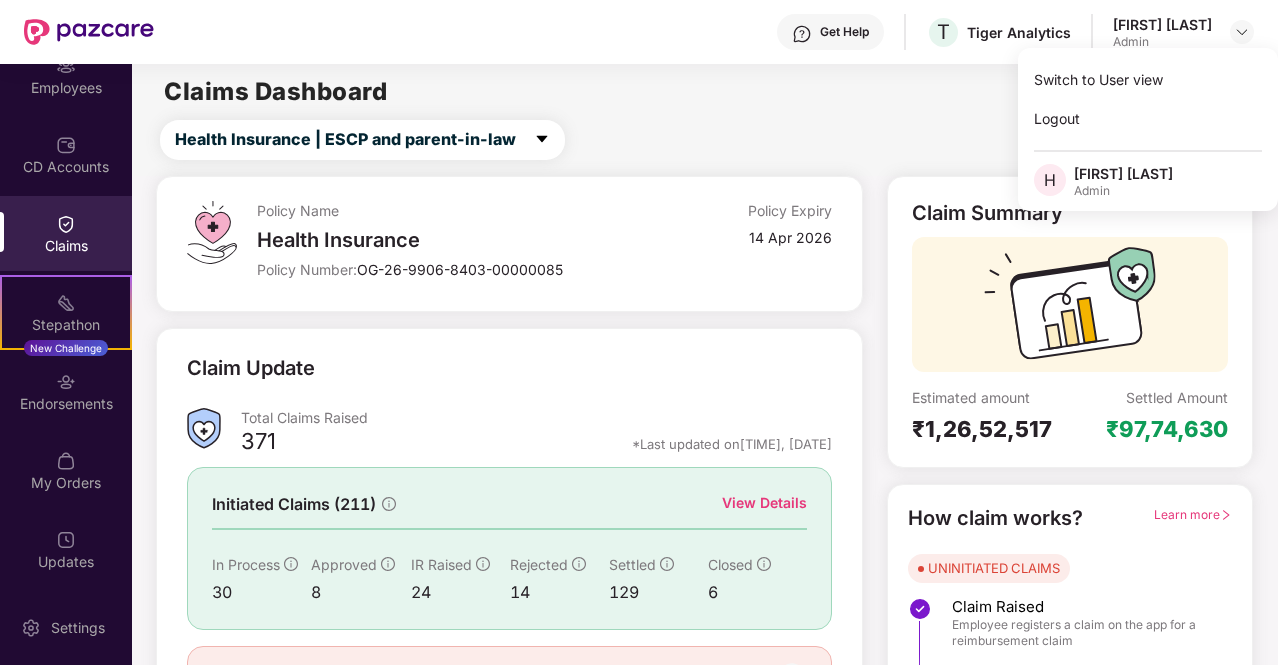 click on "Health Insurance | ESCP and parent-in-law" at bounding box center [708, 140] 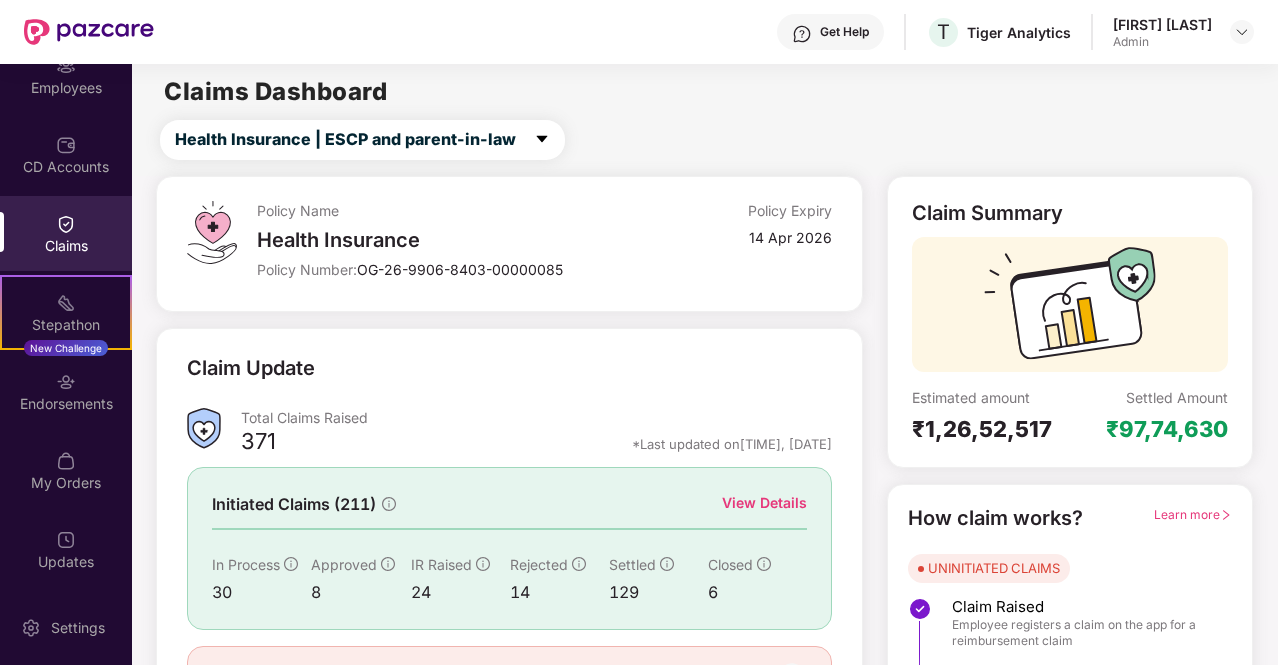 click on "Health Insurance | ESCP and parent-in-law" at bounding box center [708, 140] 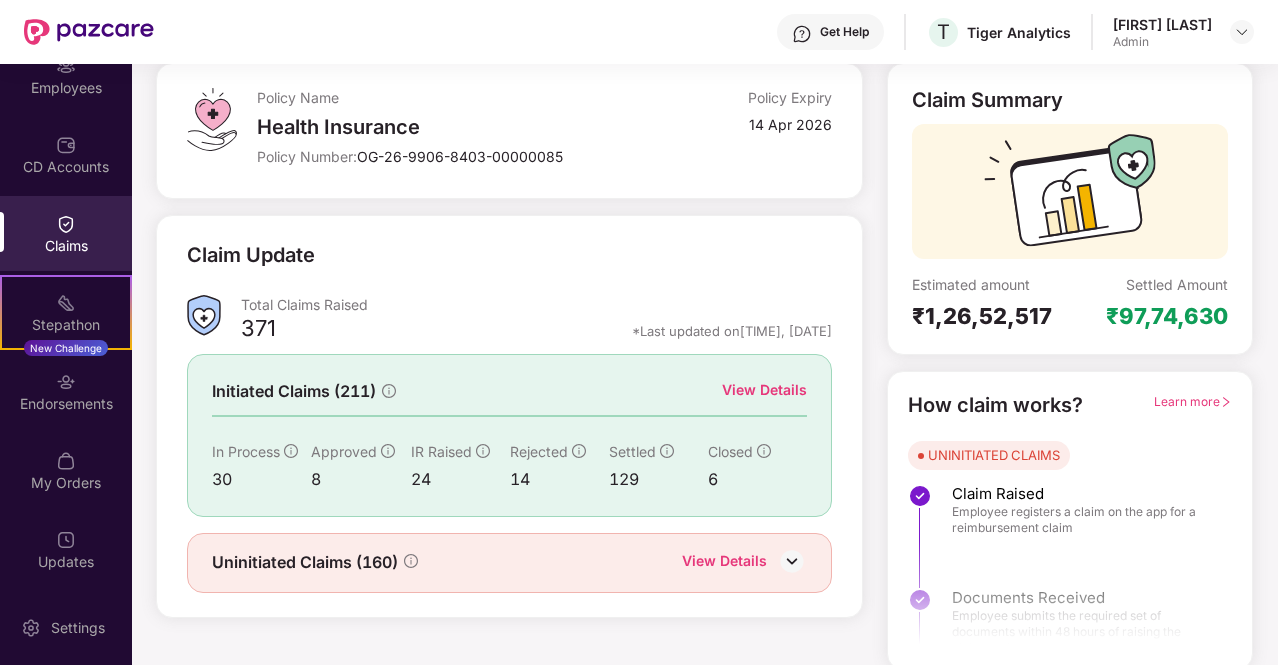 scroll, scrollTop: 116, scrollLeft: 0, axis: vertical 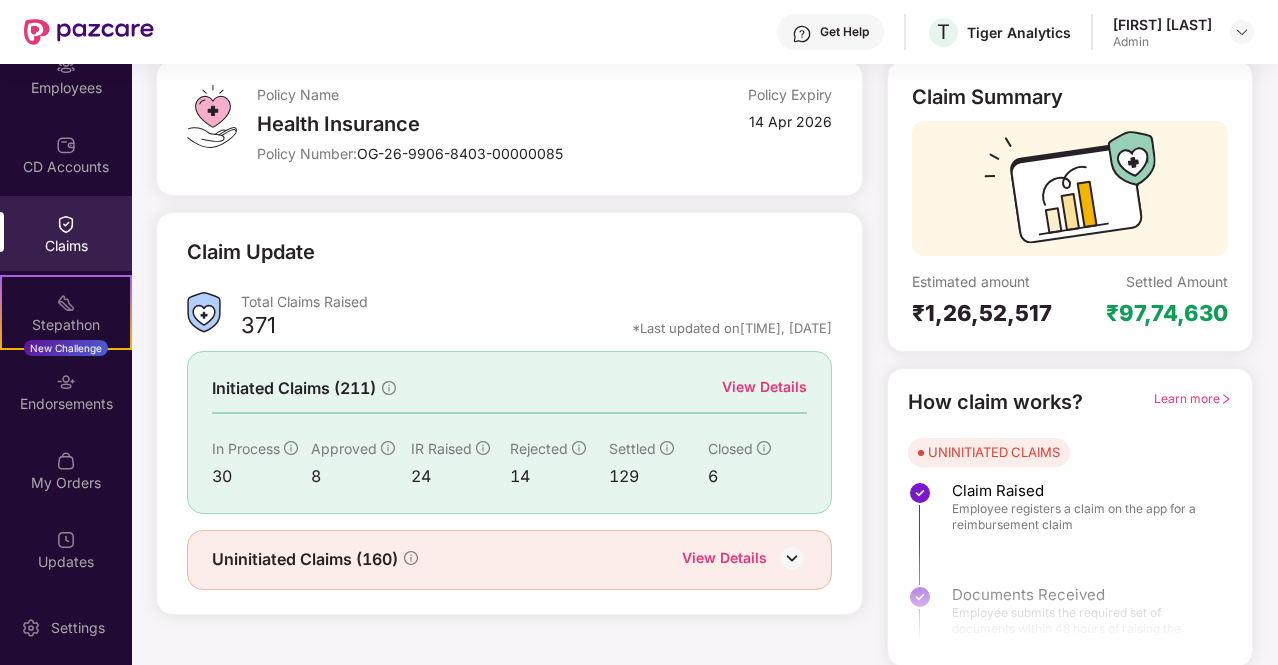 click on "View Details" at bounding box center (724, 560) 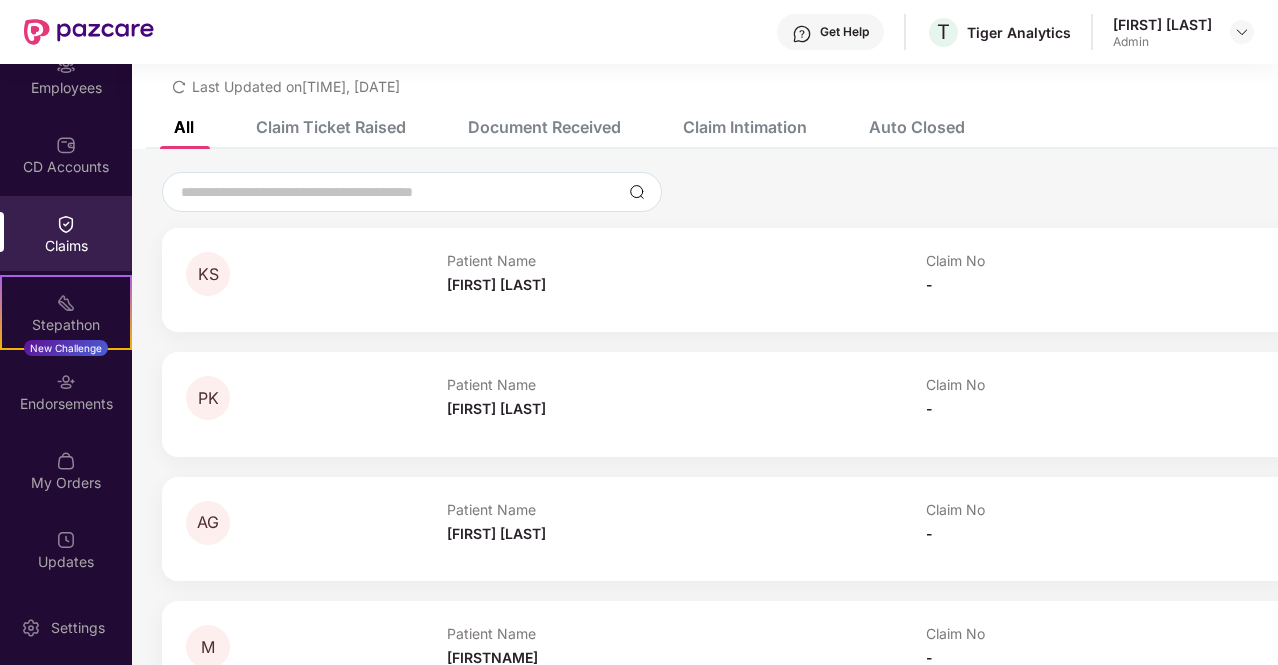 scroll, scrollTop: 116, scrollLeft: 0, axis: vertical 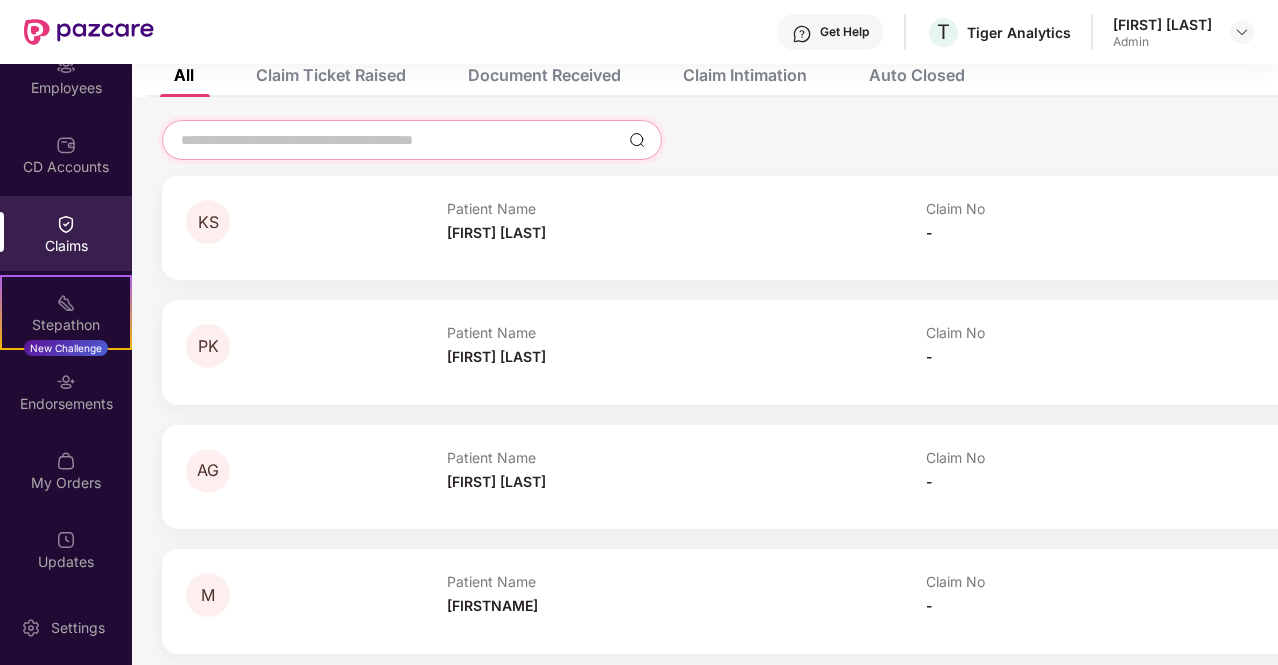 click at bounding box center (400, 140) 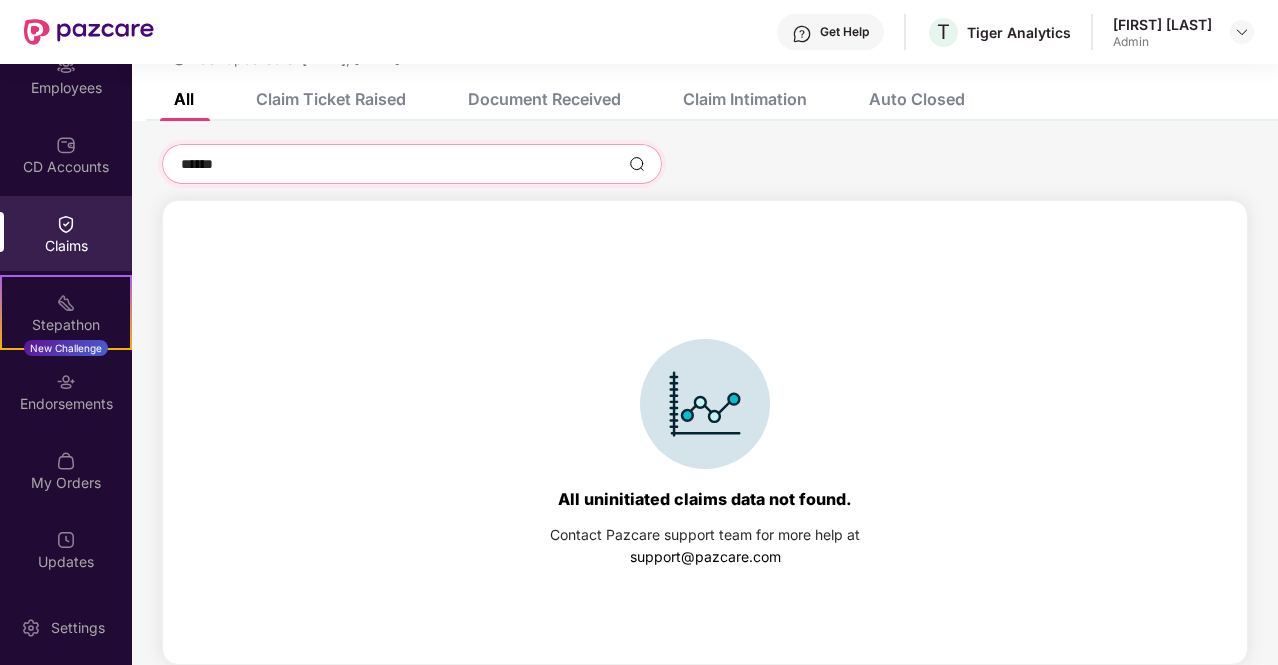 scroll, scrollTop: 92, scrollLeft: 0, axis: vertical 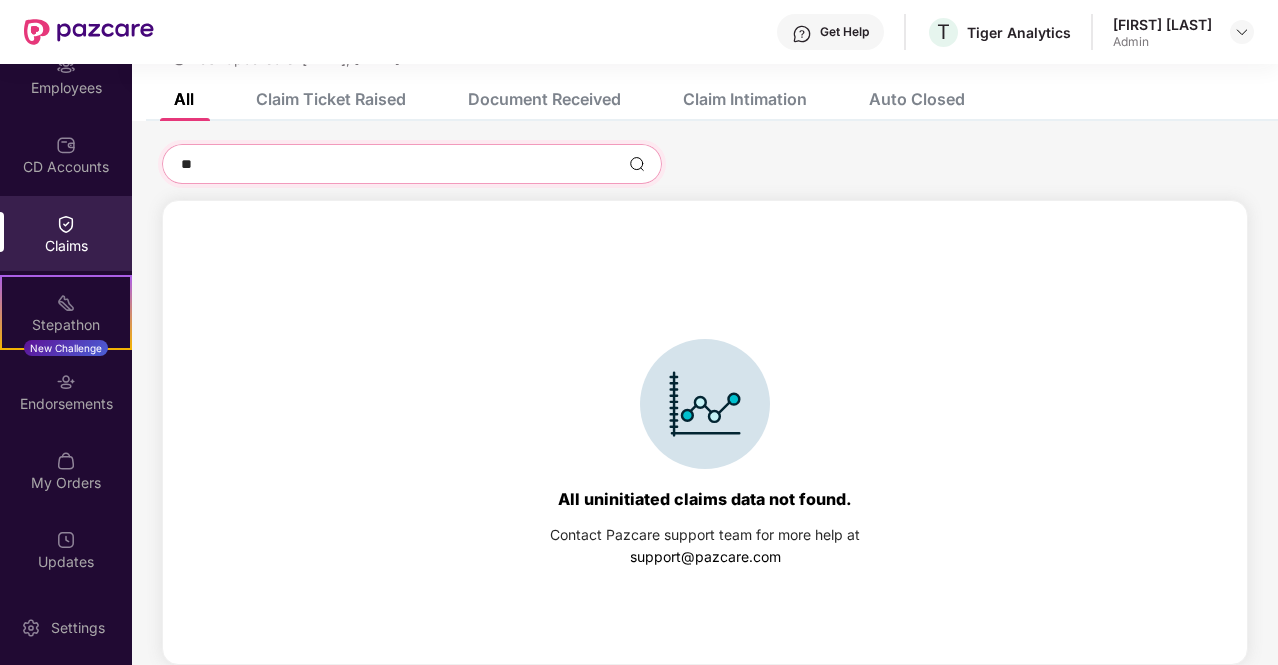 type on "*" 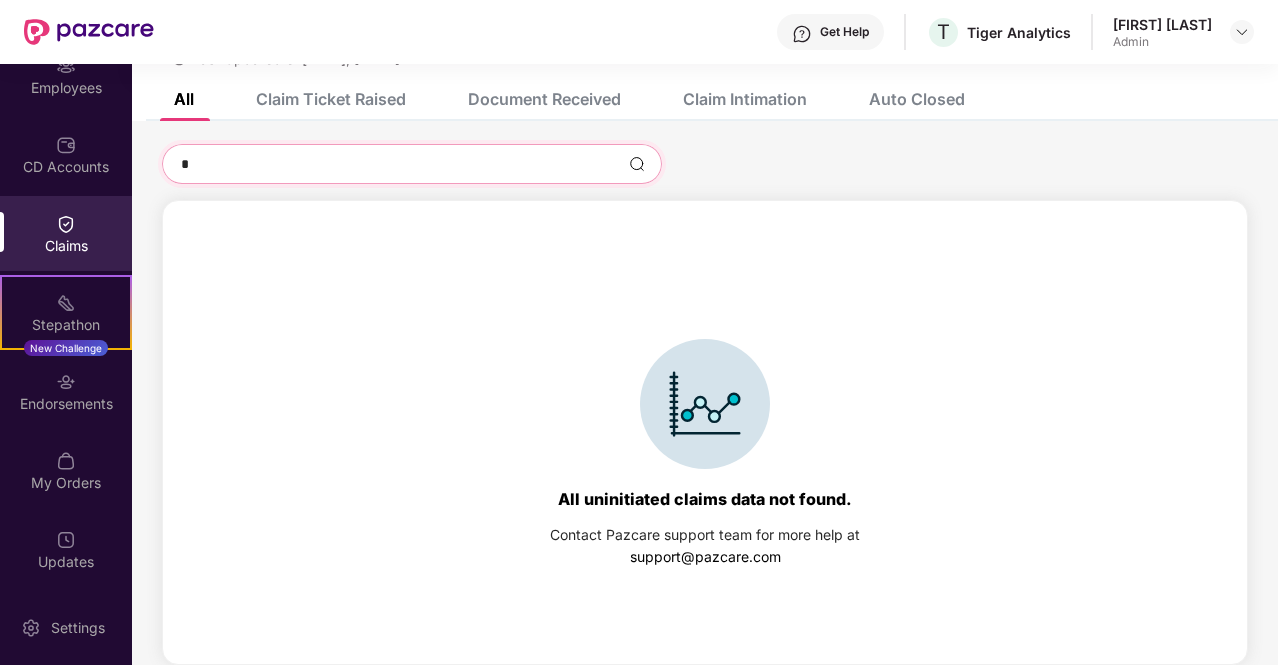 type 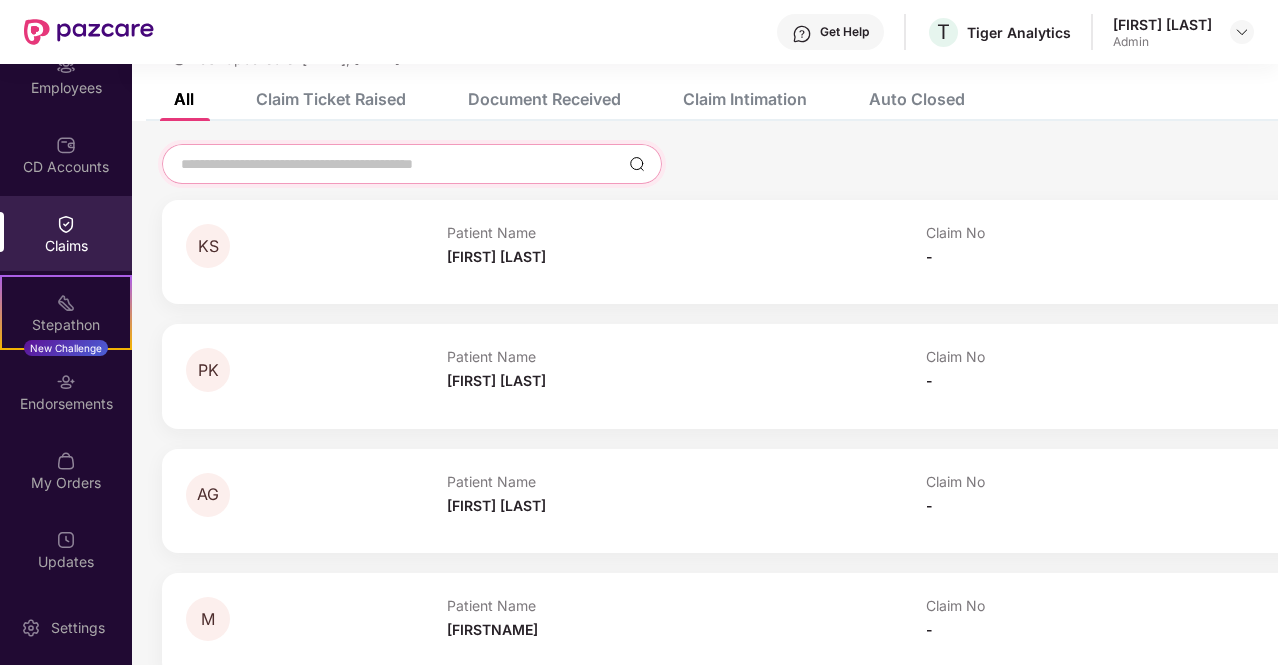 scroll, scrollTop: 116, scrollLeft: 0, axis: vertical 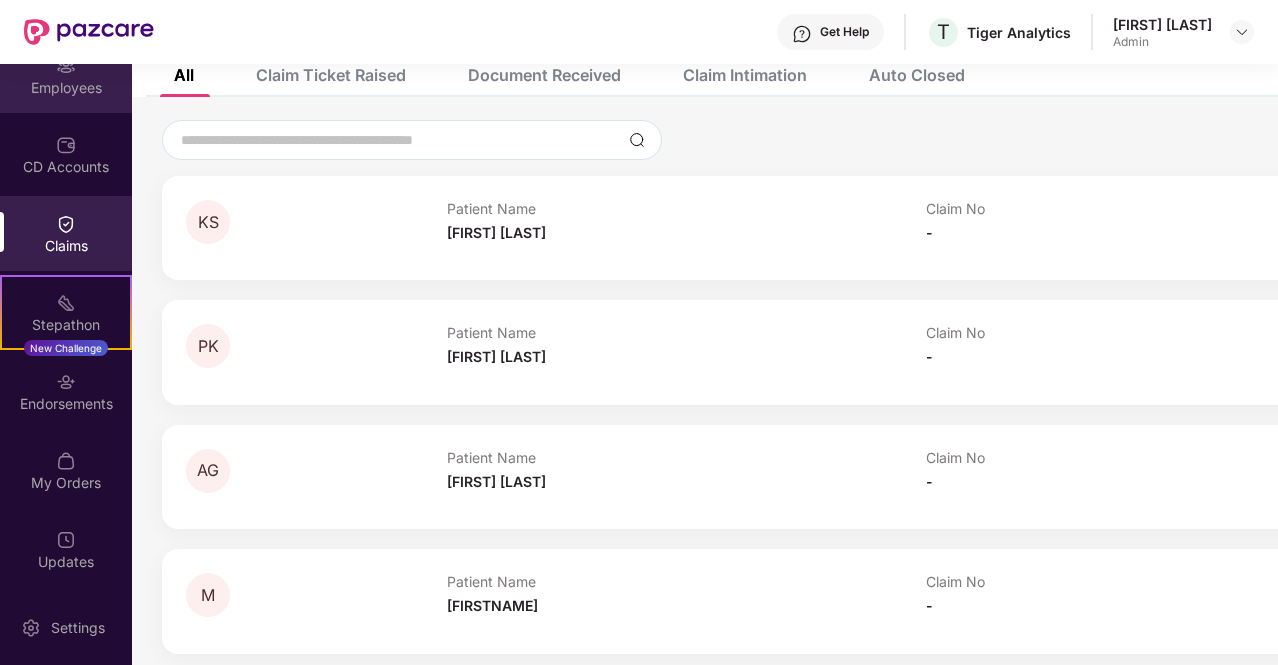 click on "Employees" at bounding box center (66, 75) 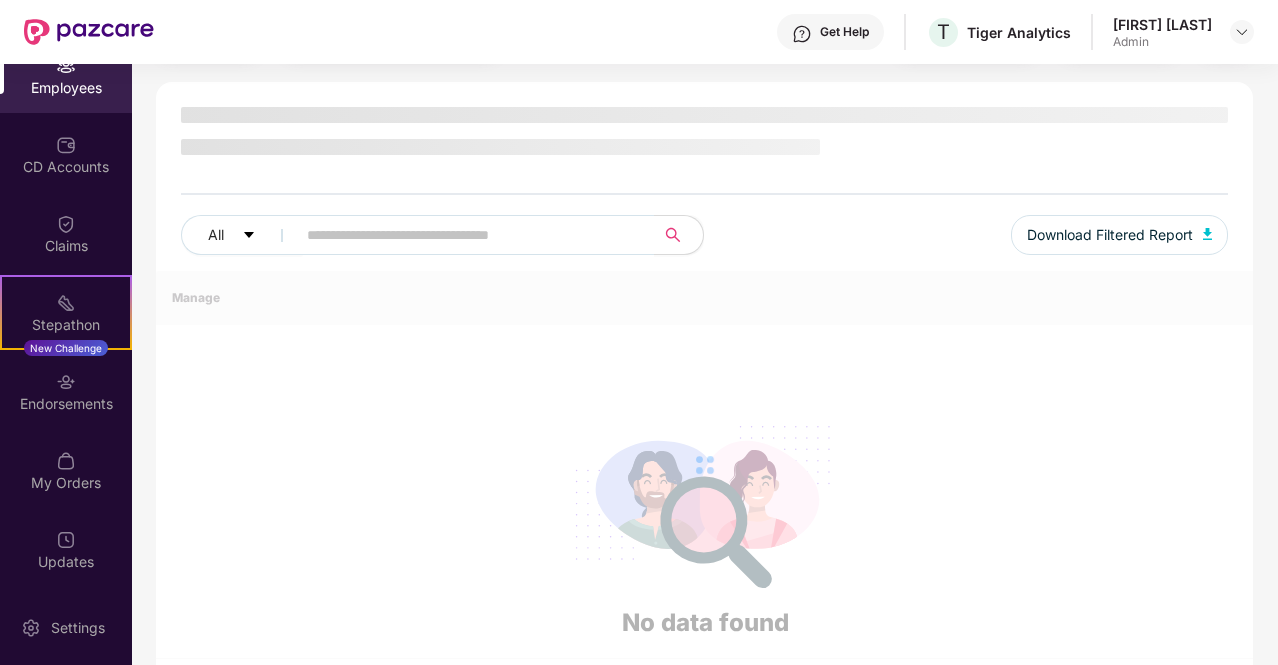 scroll, scrollTop: 116, scrollLeft: 0, axis: vertical 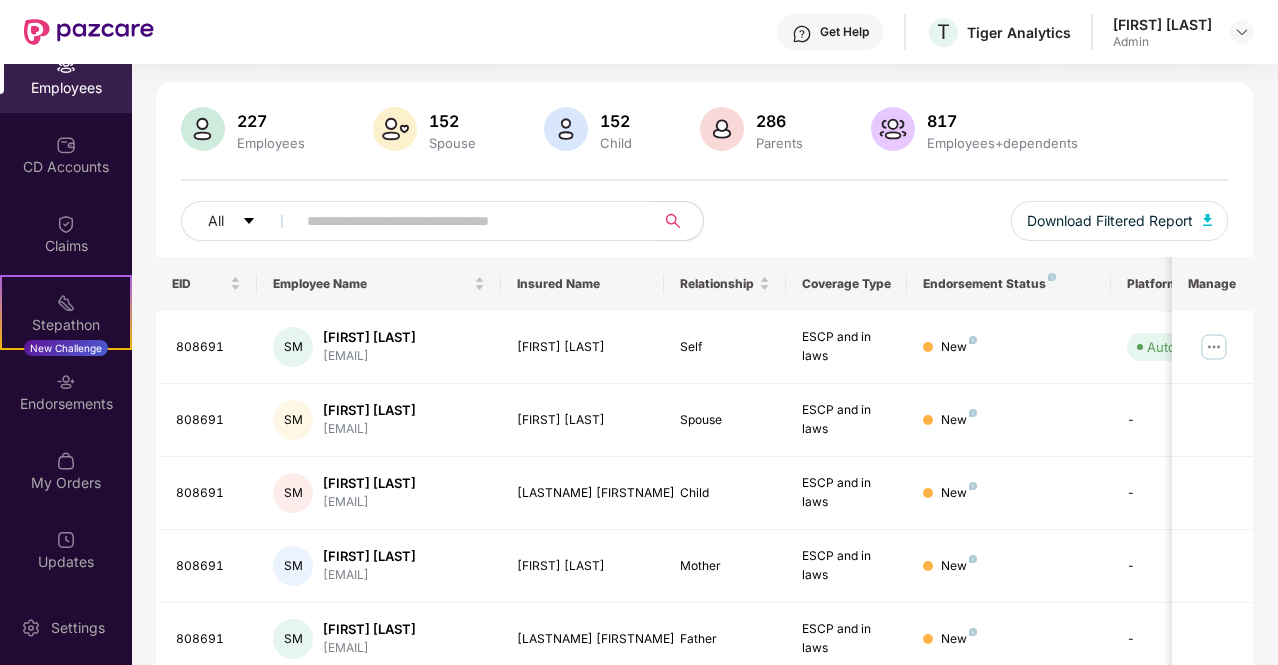 click on "All Download Filtered Report" at bounding box center [704, 229] 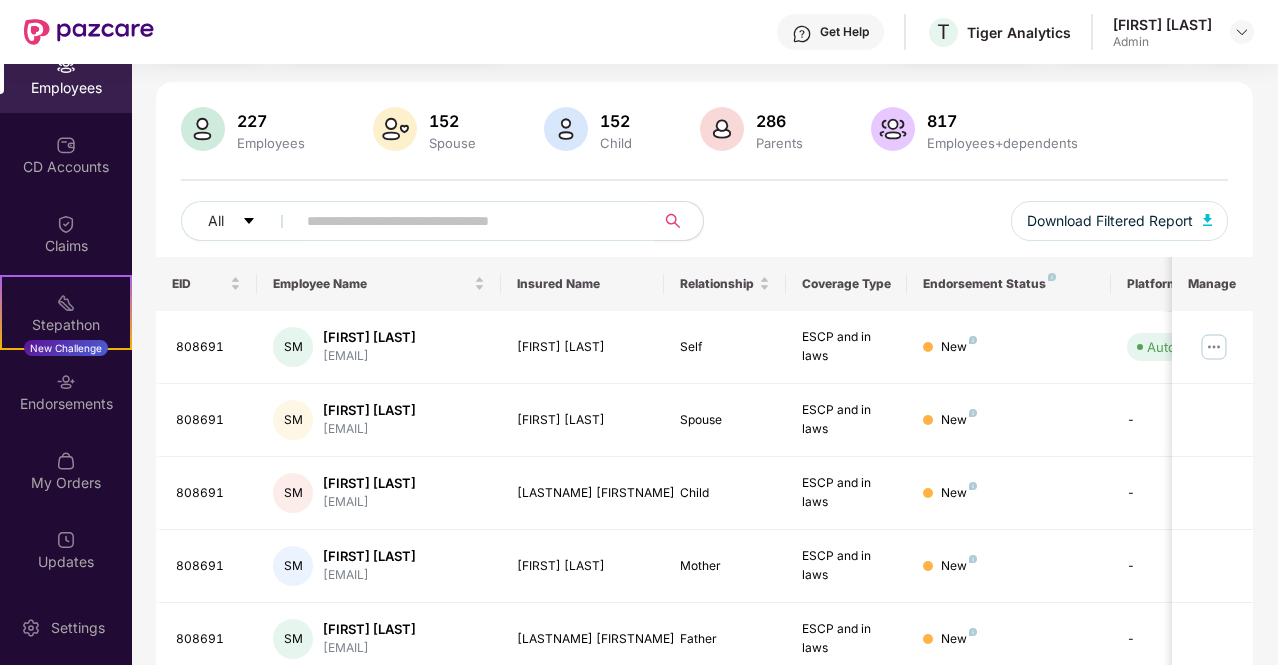 click at bounding box center (467, 221) 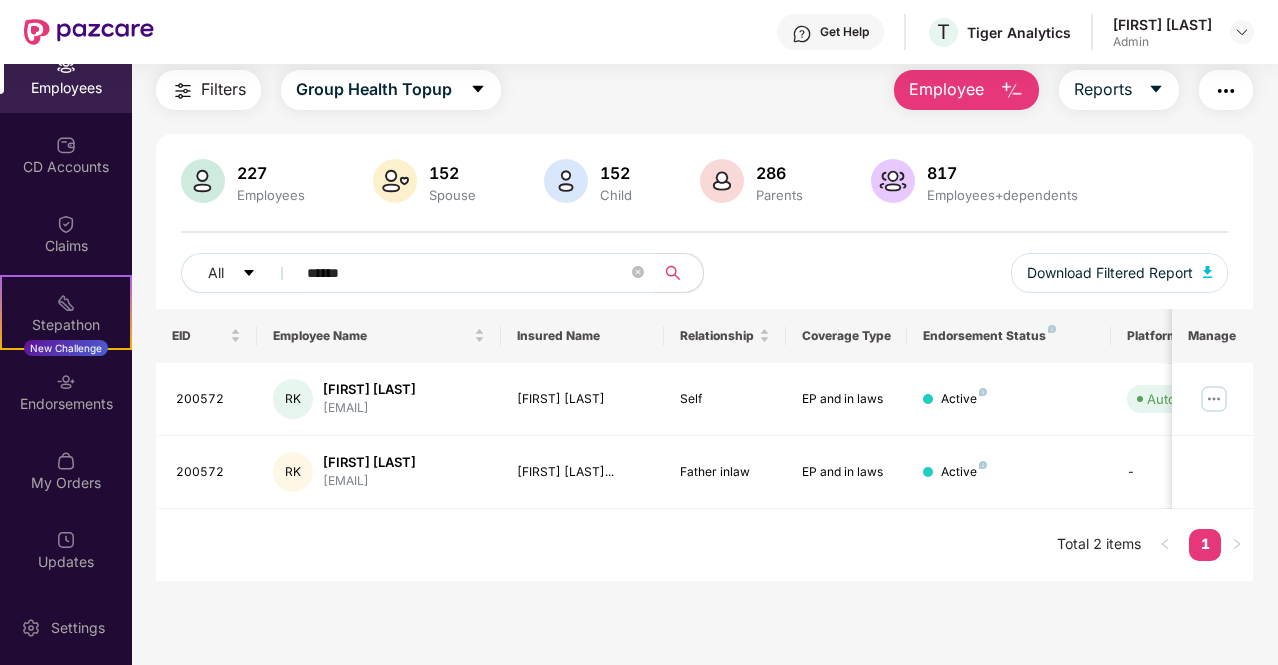scroll, scrollTop: 64, scrollLeft: 0, axis: vertical 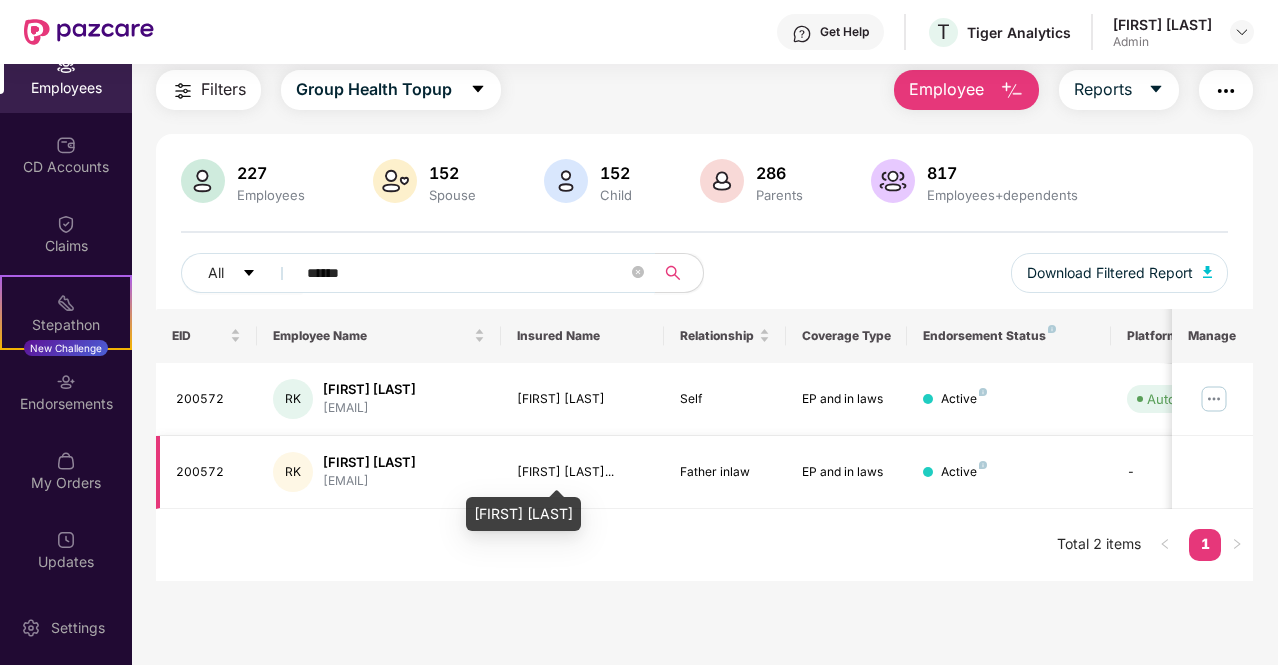 type on "******" 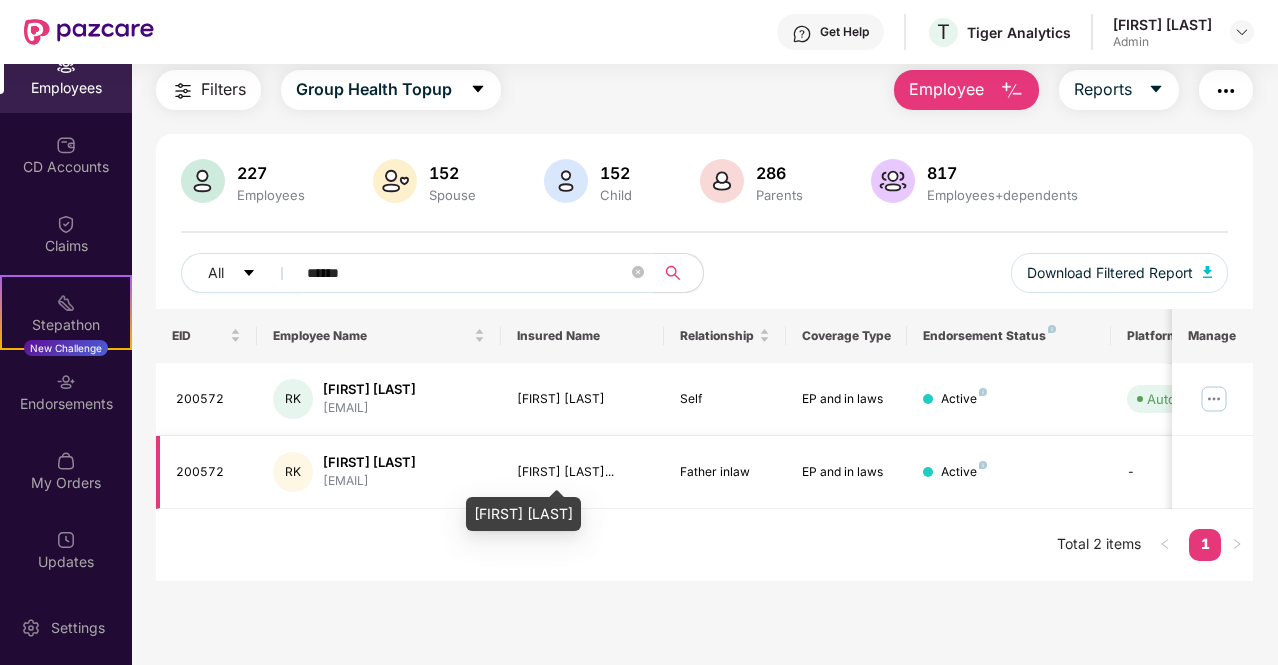 click on "[FIRST] [LAST]..." at bounding box center [582, 472] 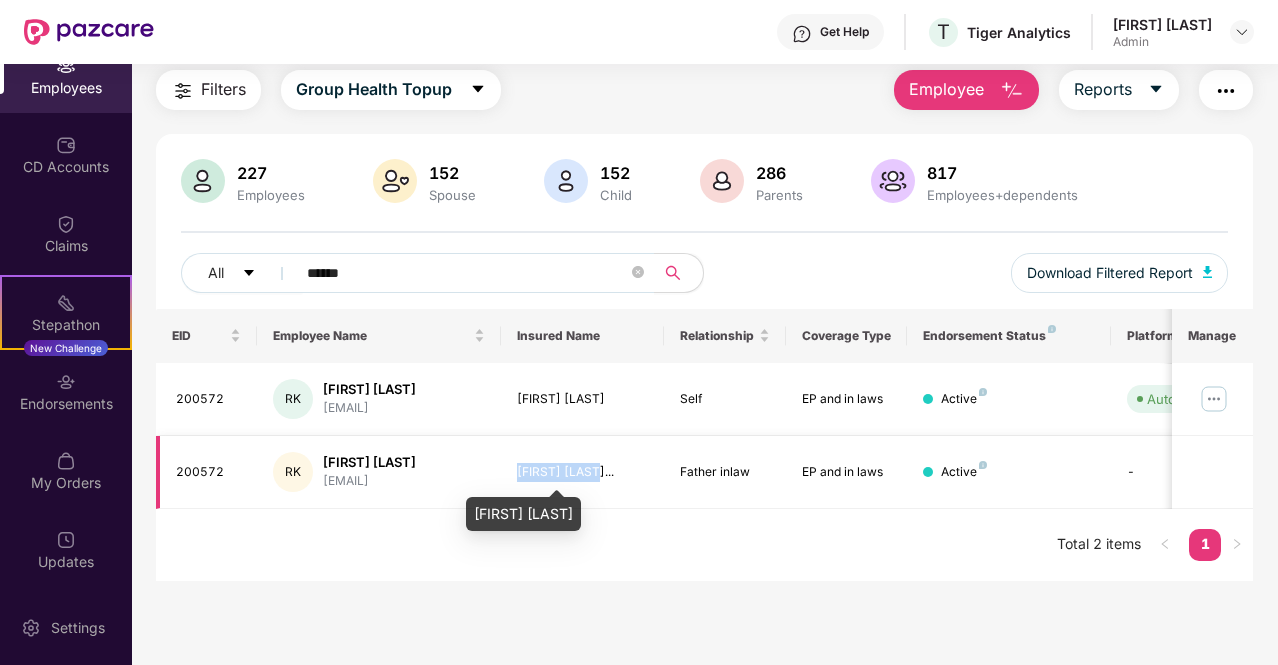 click on "[FIRST] [LAST]..." at bounding box center [582, 472] 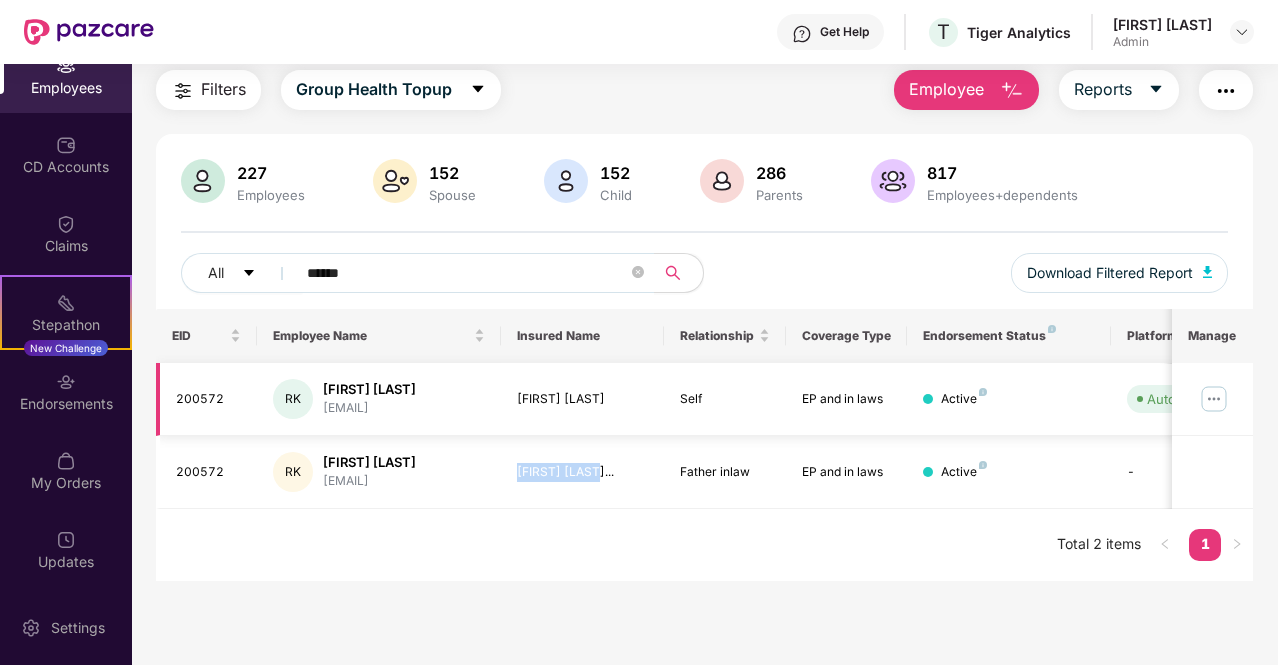 copy on "[LAST]" 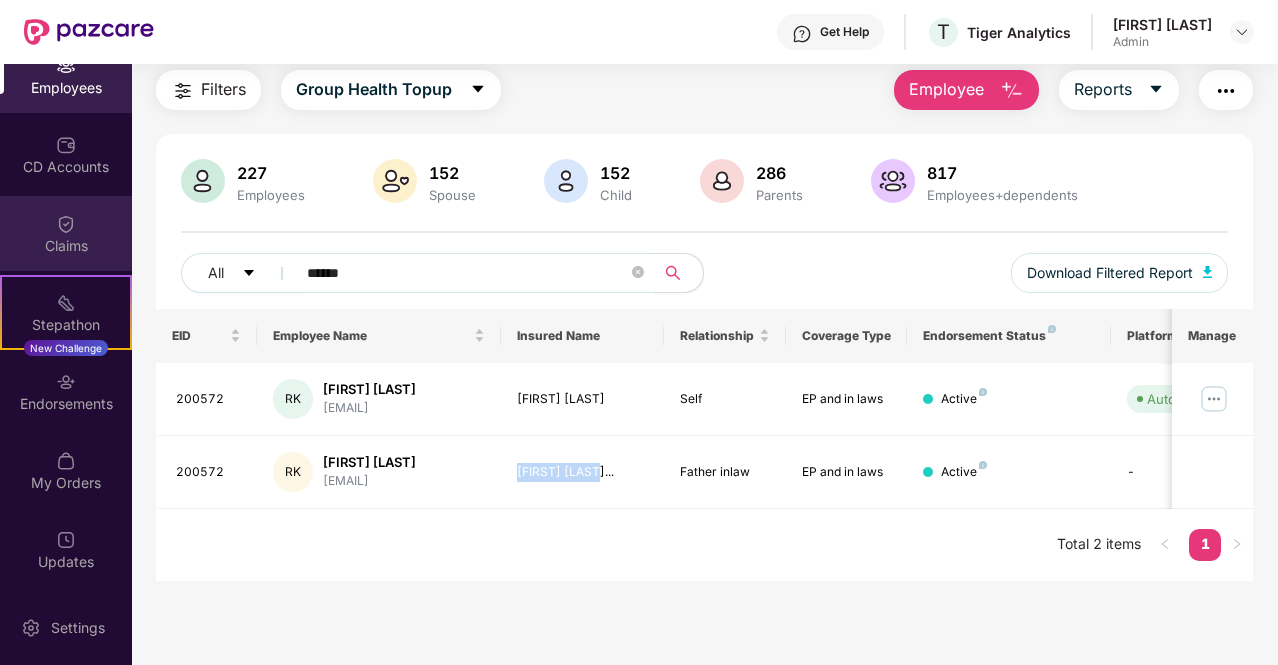 click at bounding box center [66, 224] 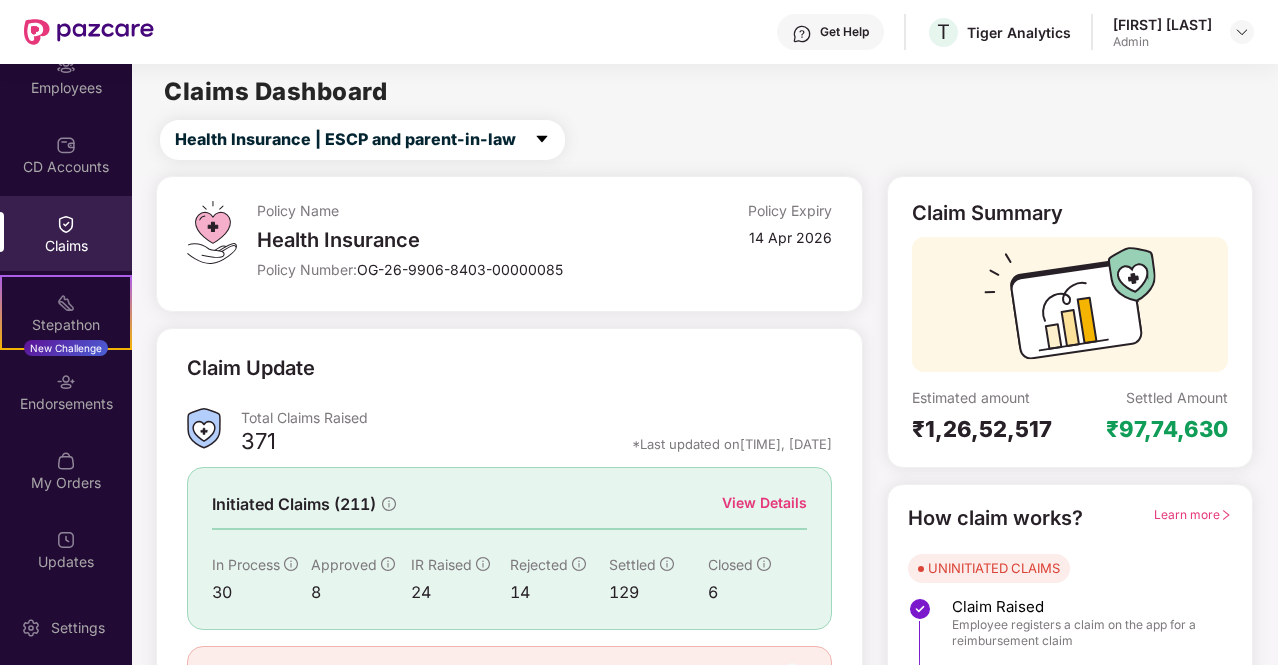 click on "View Details" at bounding box center (764, 503) 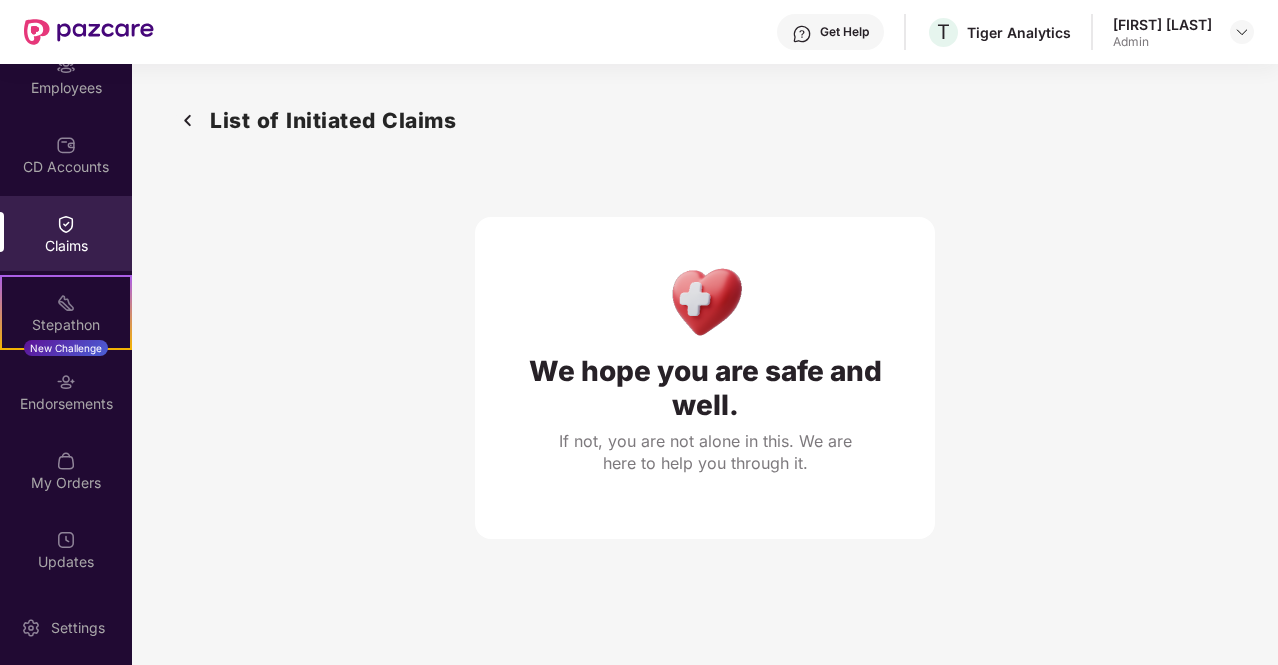 click on "We hope you are safe and well. If not, you are not alone in this. We are here to help you through it." at bounding box center [705, 338] 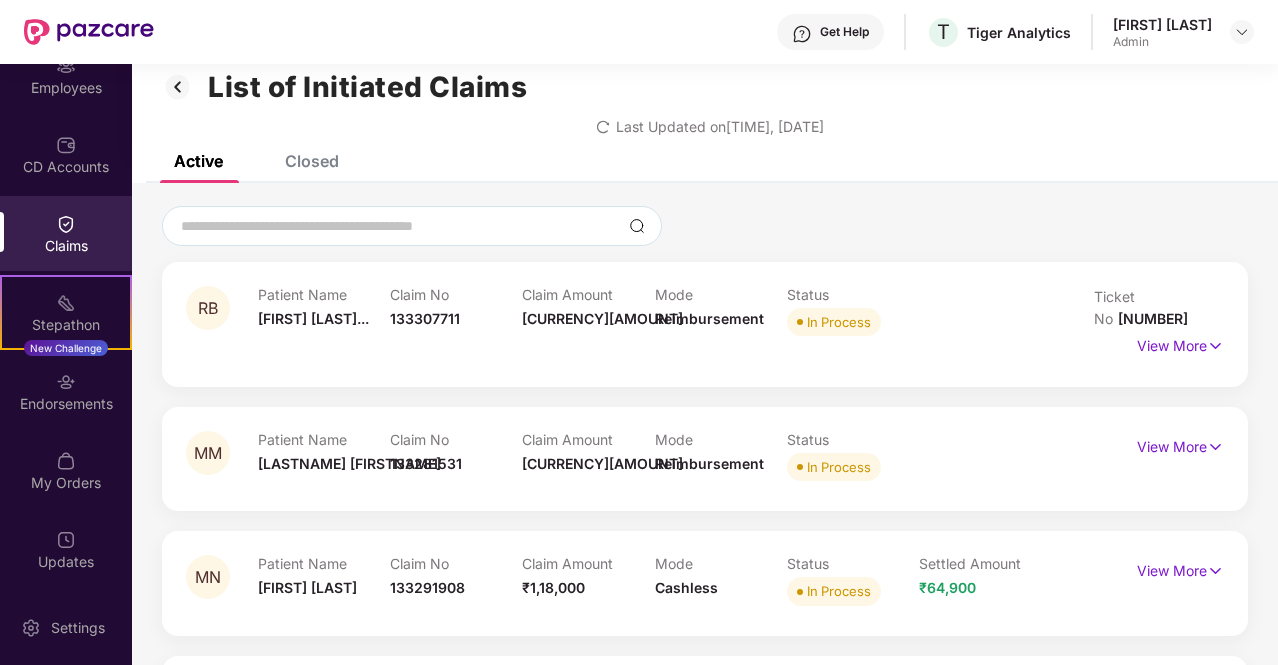 scroll, scrollTop: 0, scrollLeft: 0, axis: both 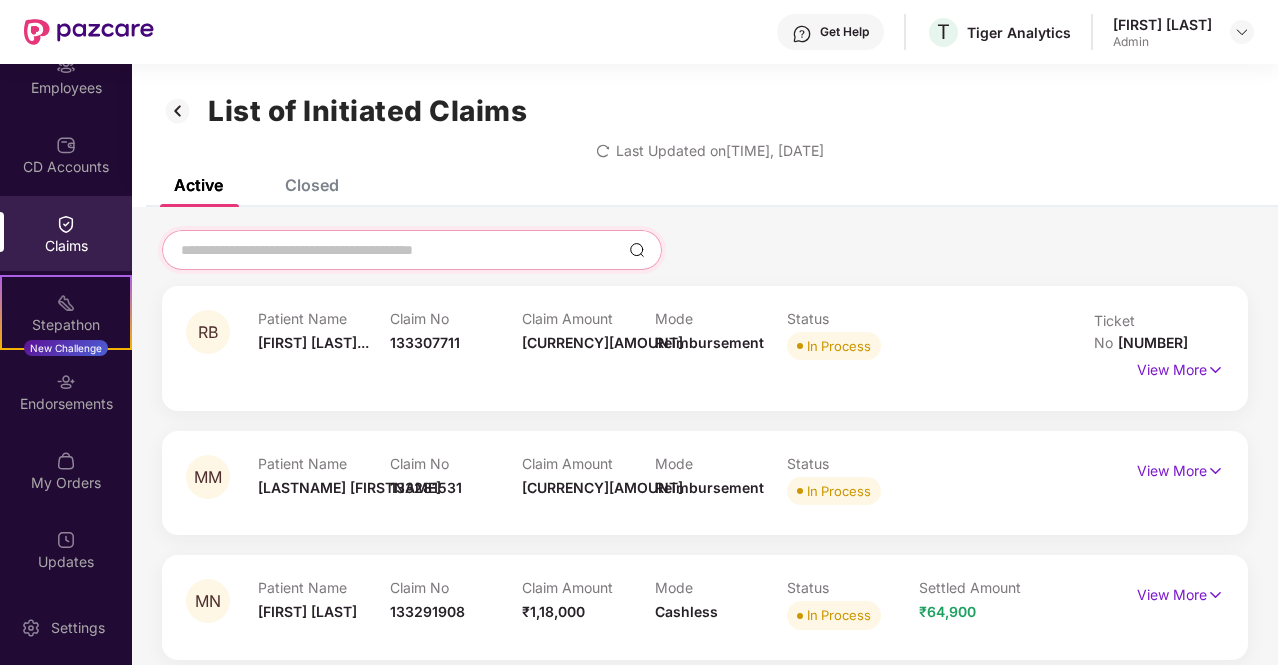 click at bounding box center (400, 250) 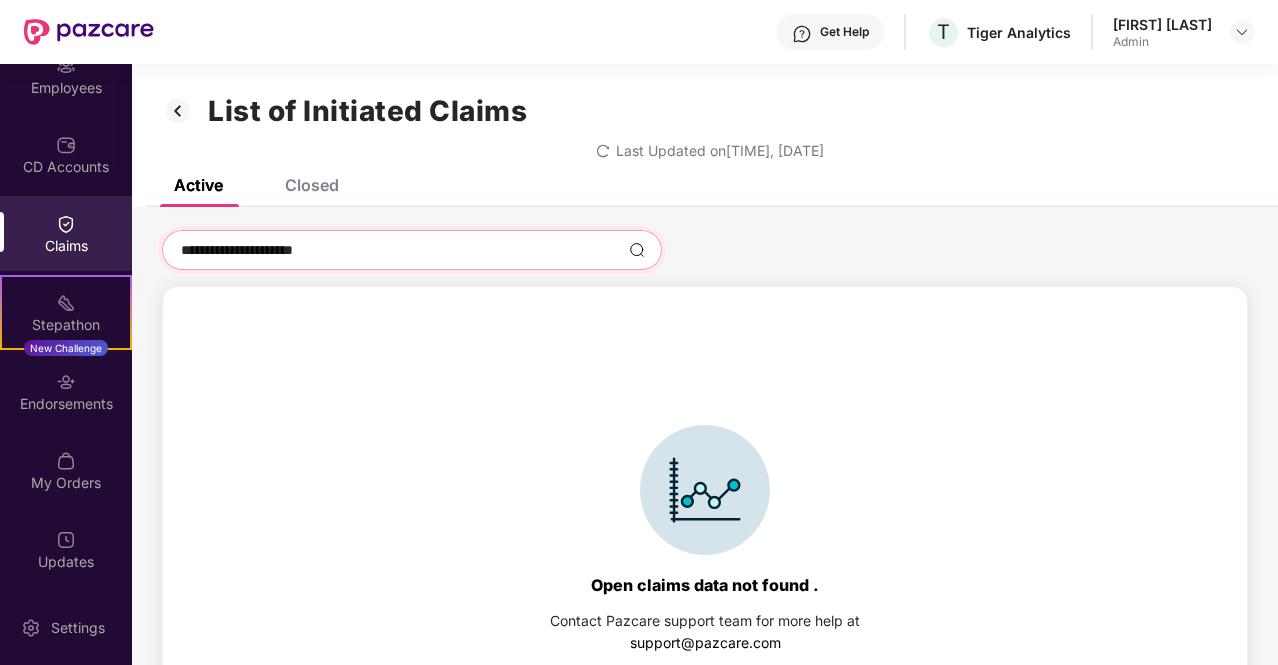 type on "**********" 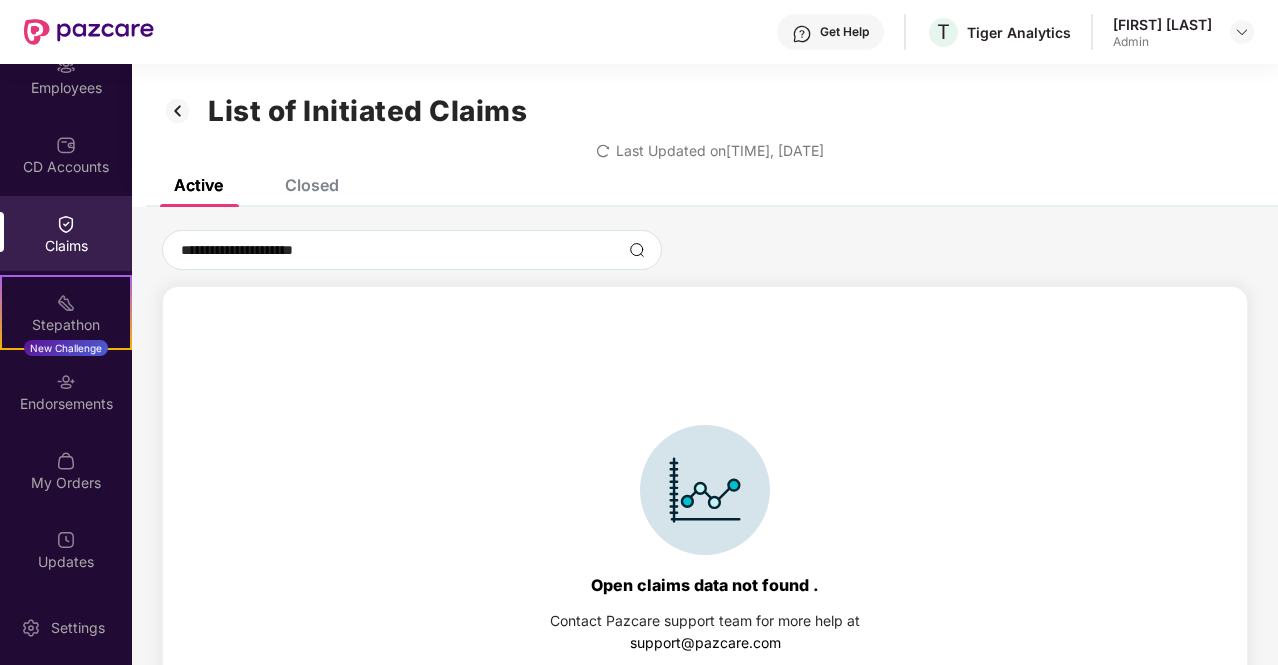 click on "Closed" at bounding box center (312, 185) 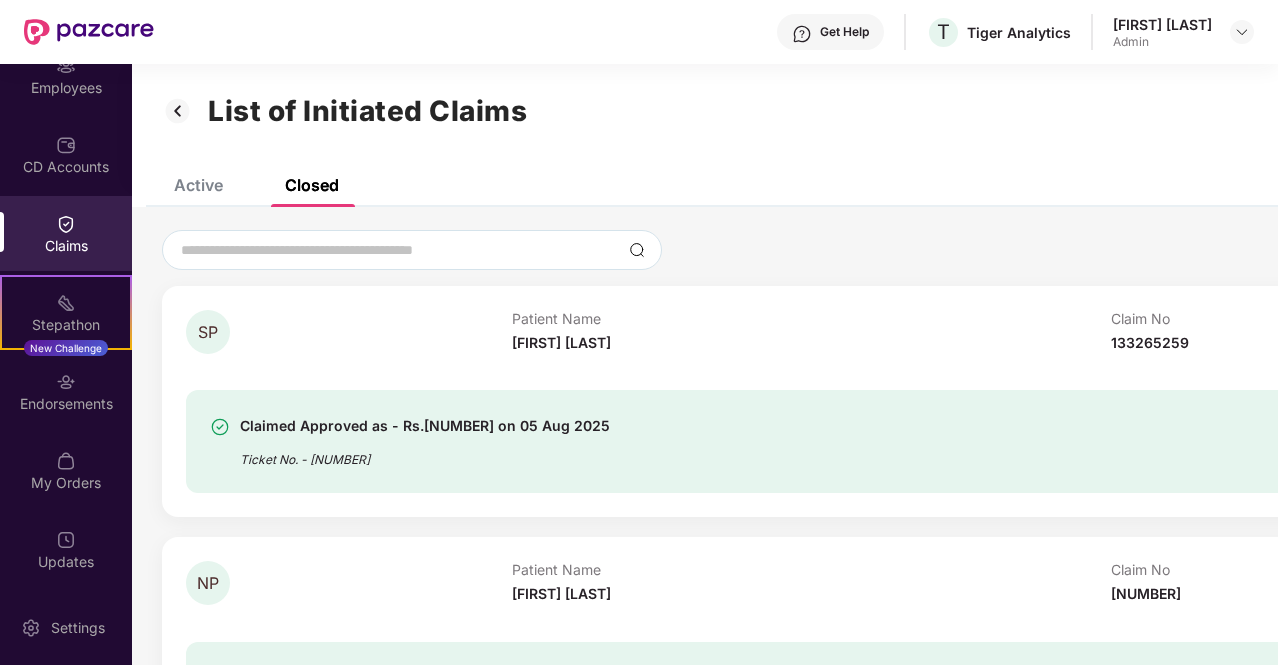 click on "Closed" at bounding box center (312, 185) 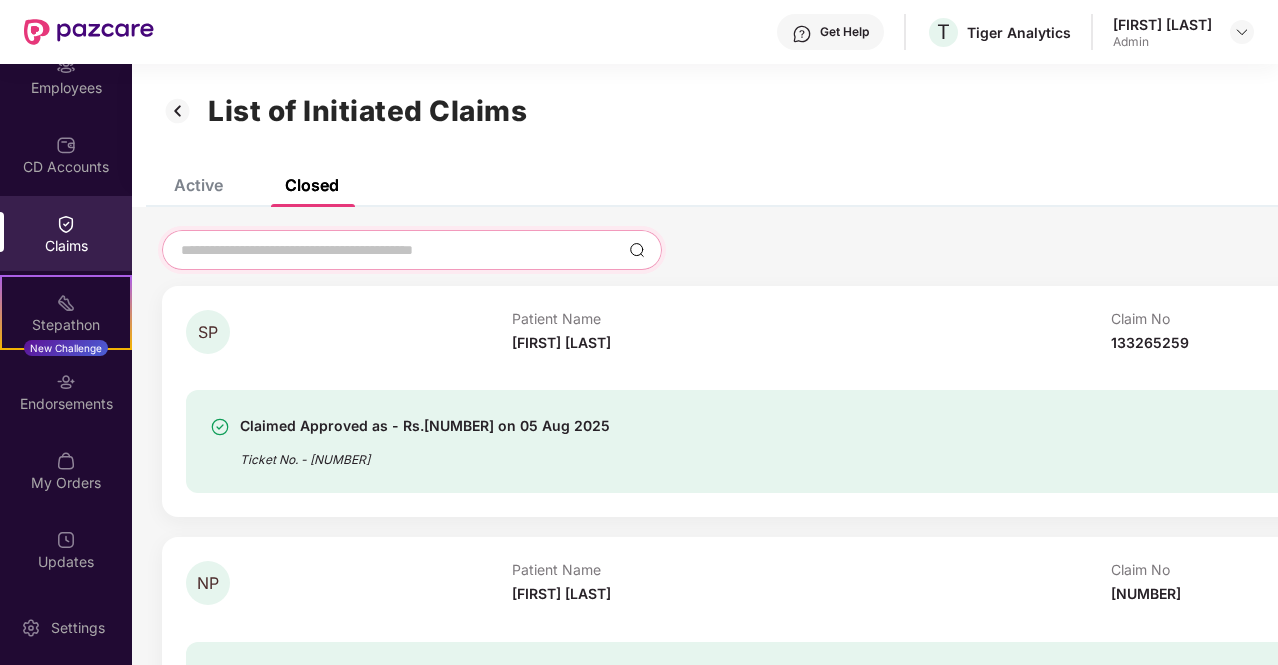 click at bounding box center [400, 250] 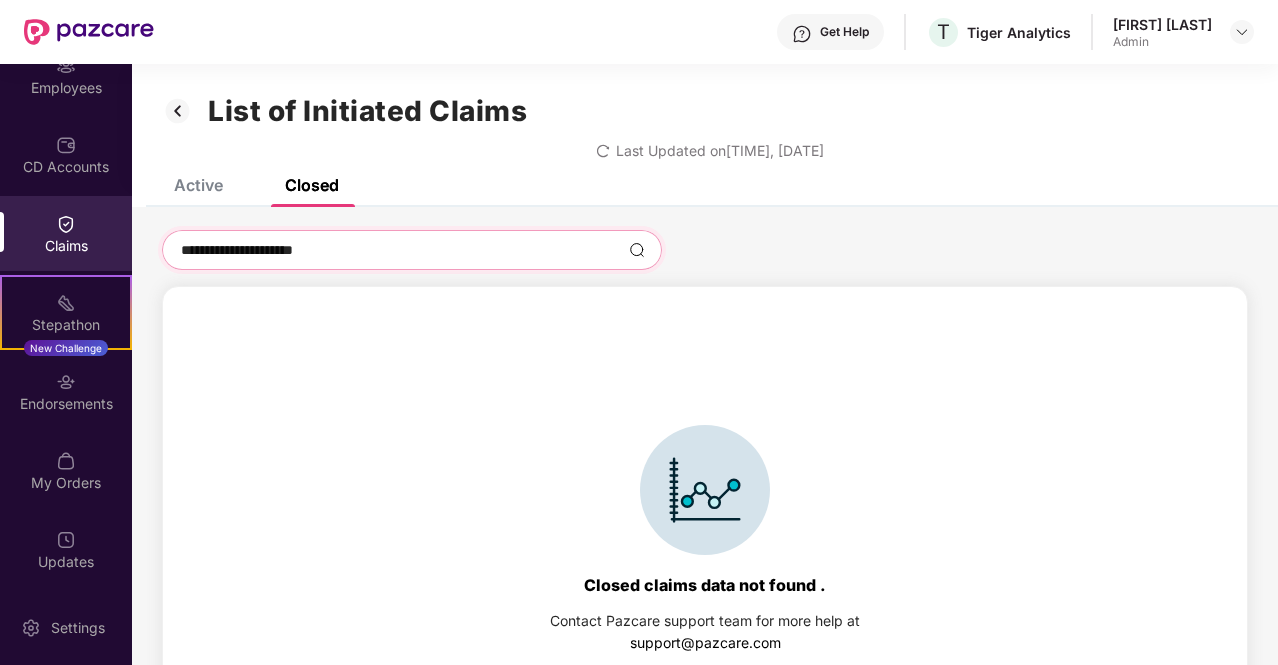 click on "**********" at bounding box center [400, 250] 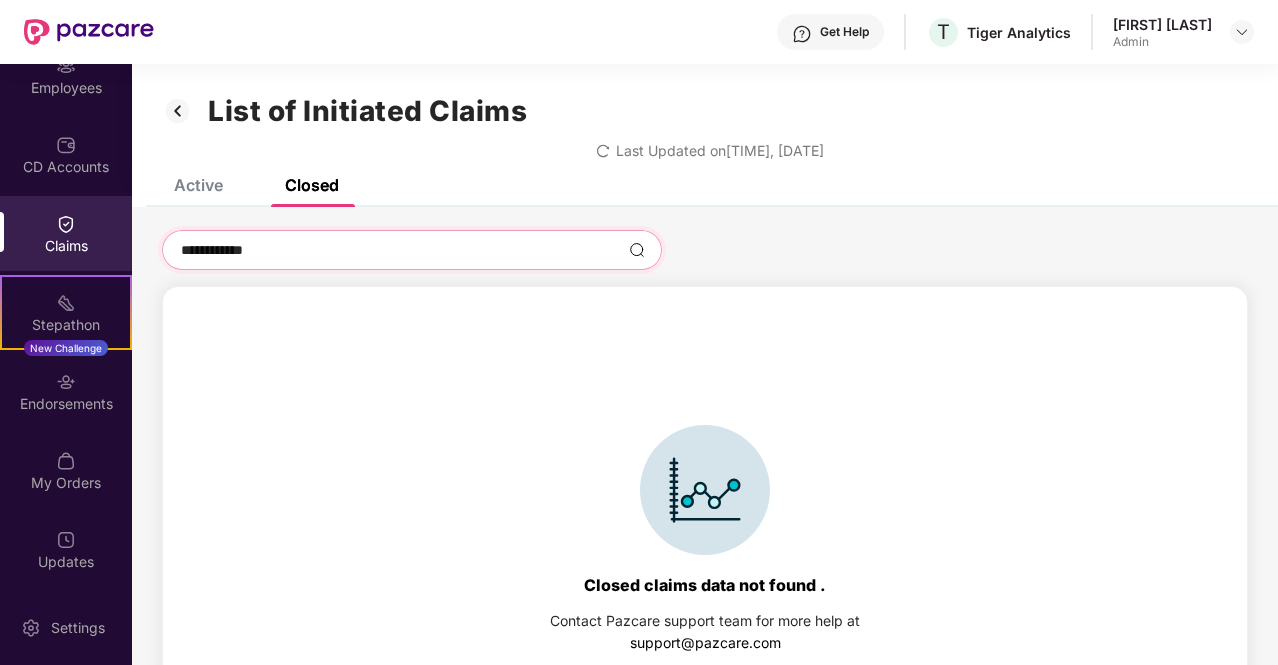 type on "**********" 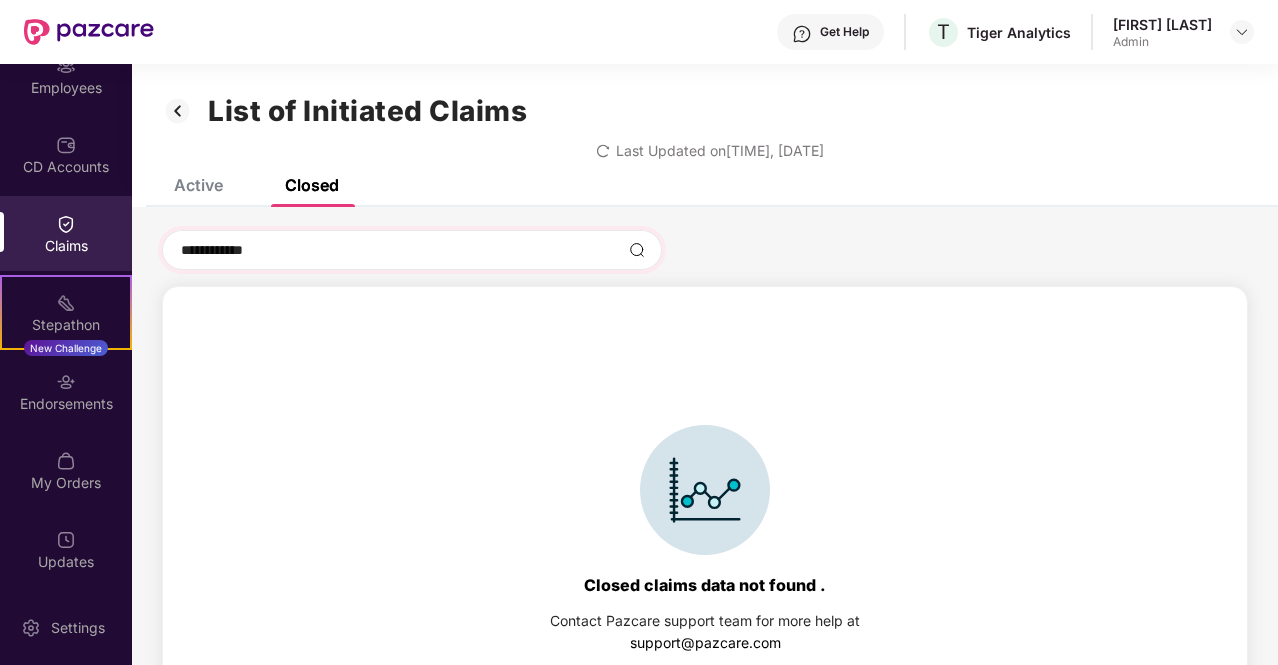 click at bounding box center [637, 250] 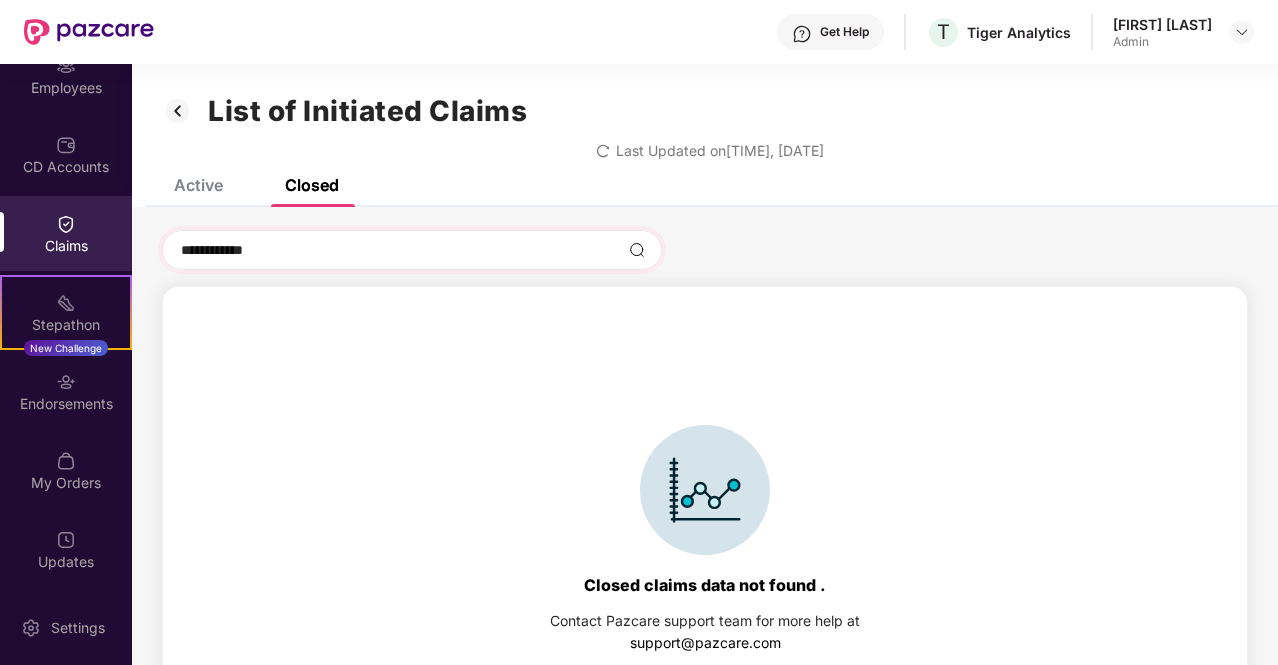 click at bounding box center [637, 250] 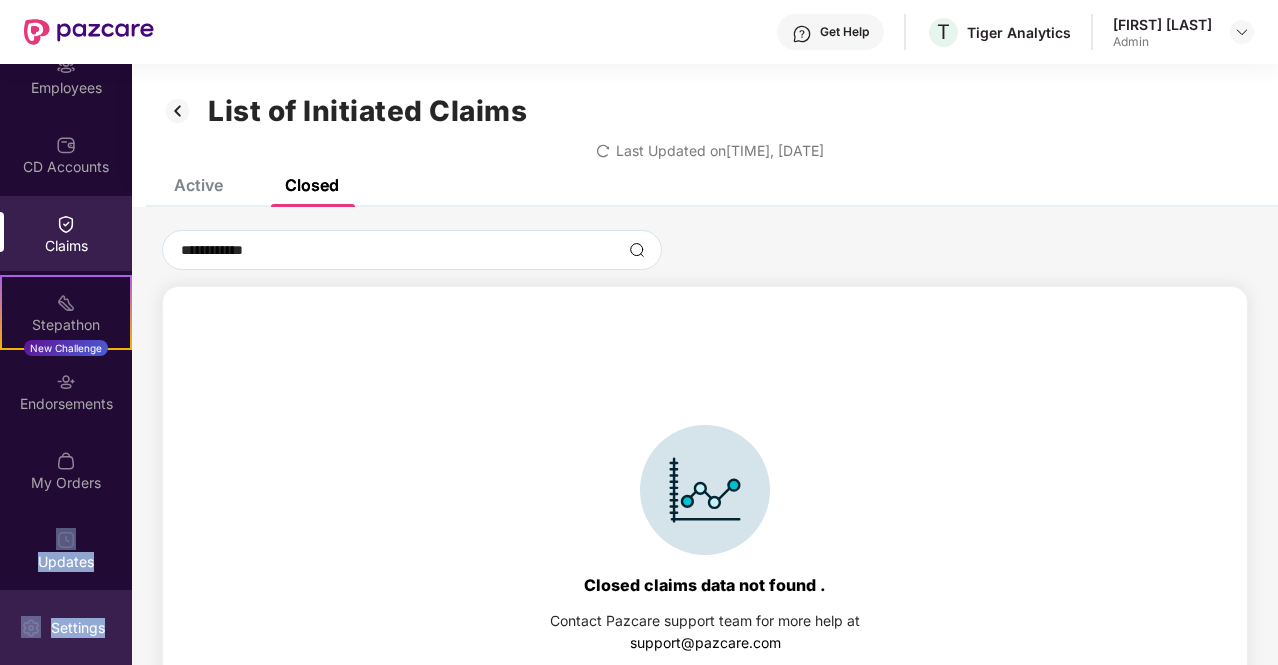 scroll, scrollTop: 184, scrollLeft: 0, axis: vertical 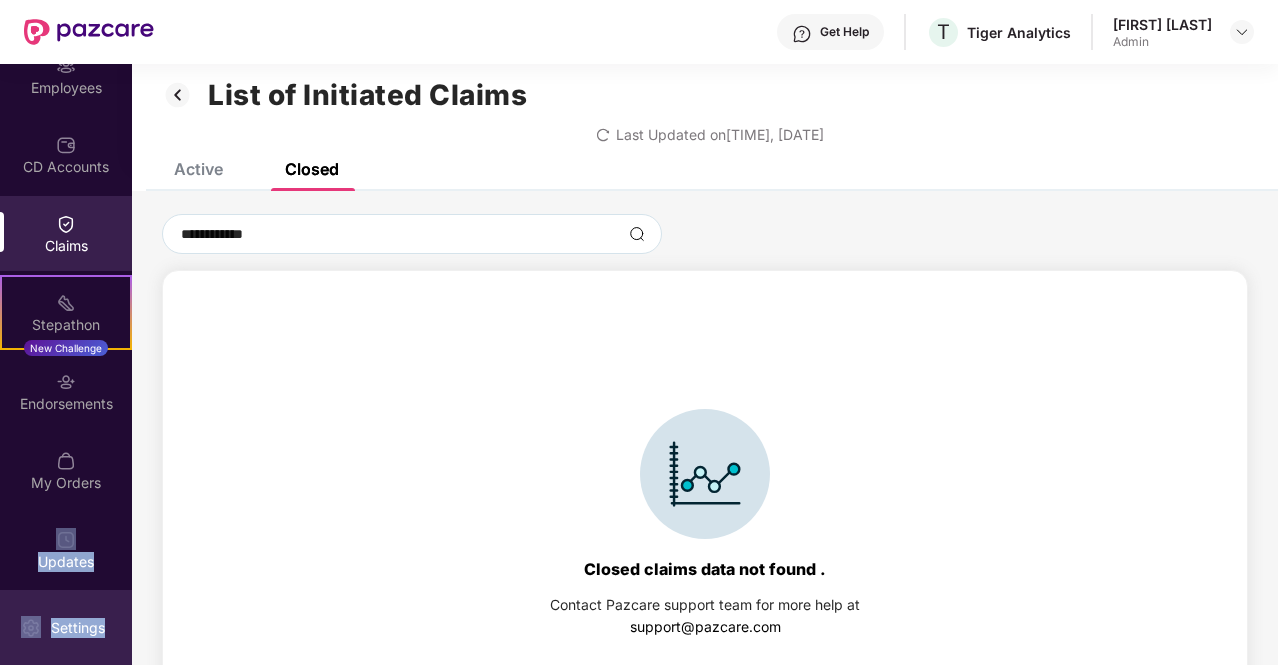 drag, startPoint x: 123, startPoint y: 451, endPoint x: 120, endPoint y: 653, distance: 202.02228 